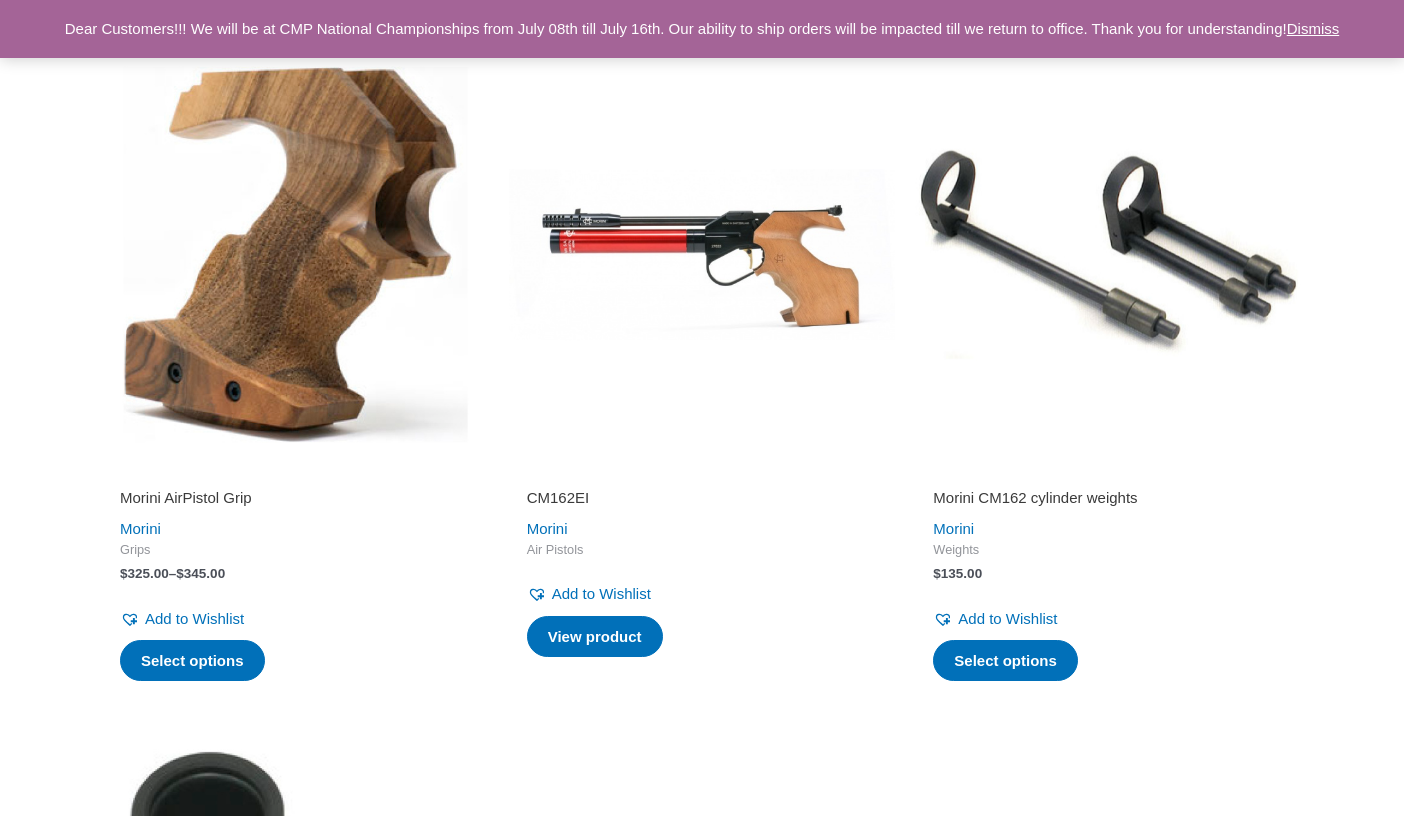 scroll, scrollTop: 2064, scrollLeft: 0, axis: vertical 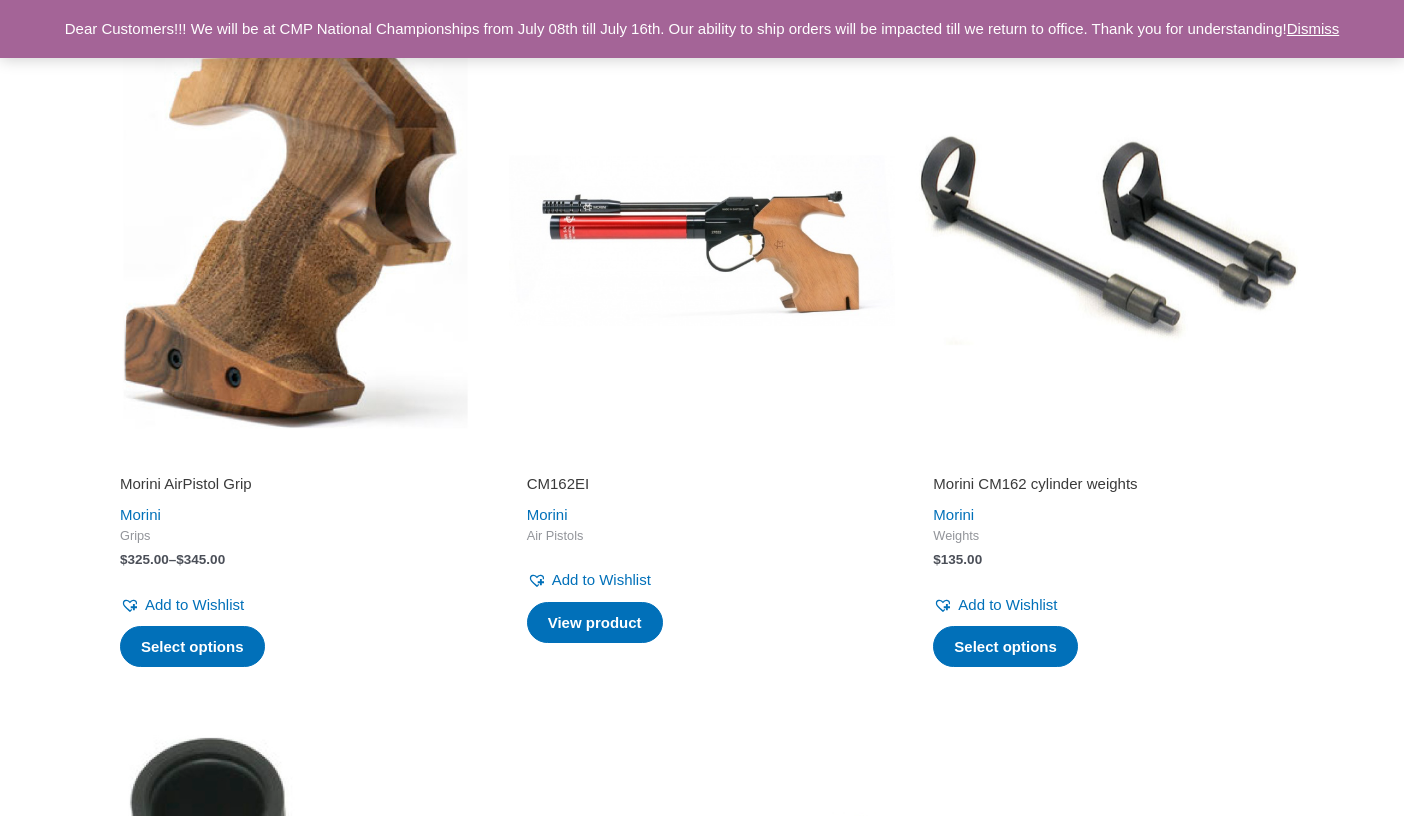 click at bounding box center (1108, 240) 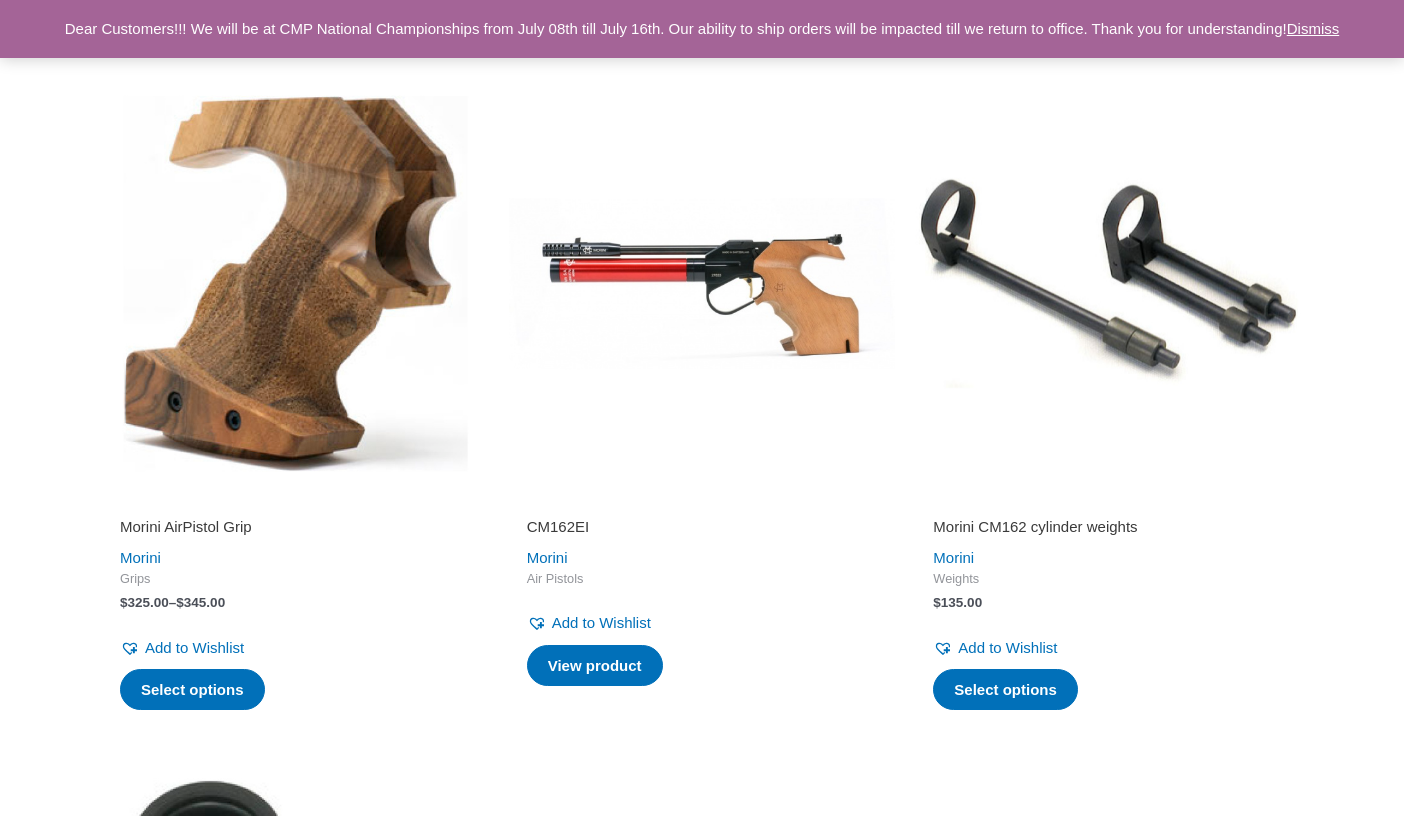 scroll, scrollTop: 2004, scrollLeft: 0, axis: vertical 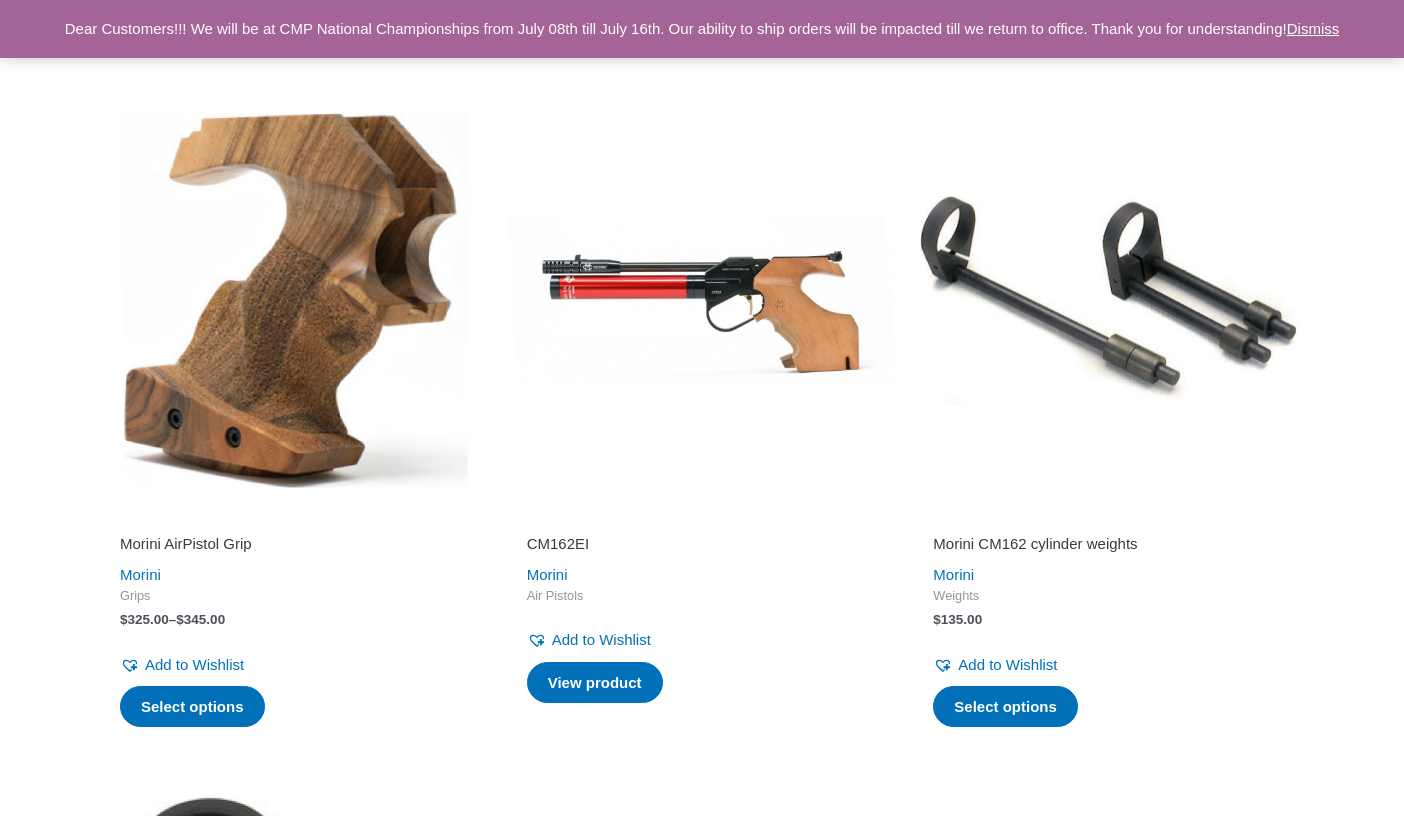 click at bounding box center (295, 300) 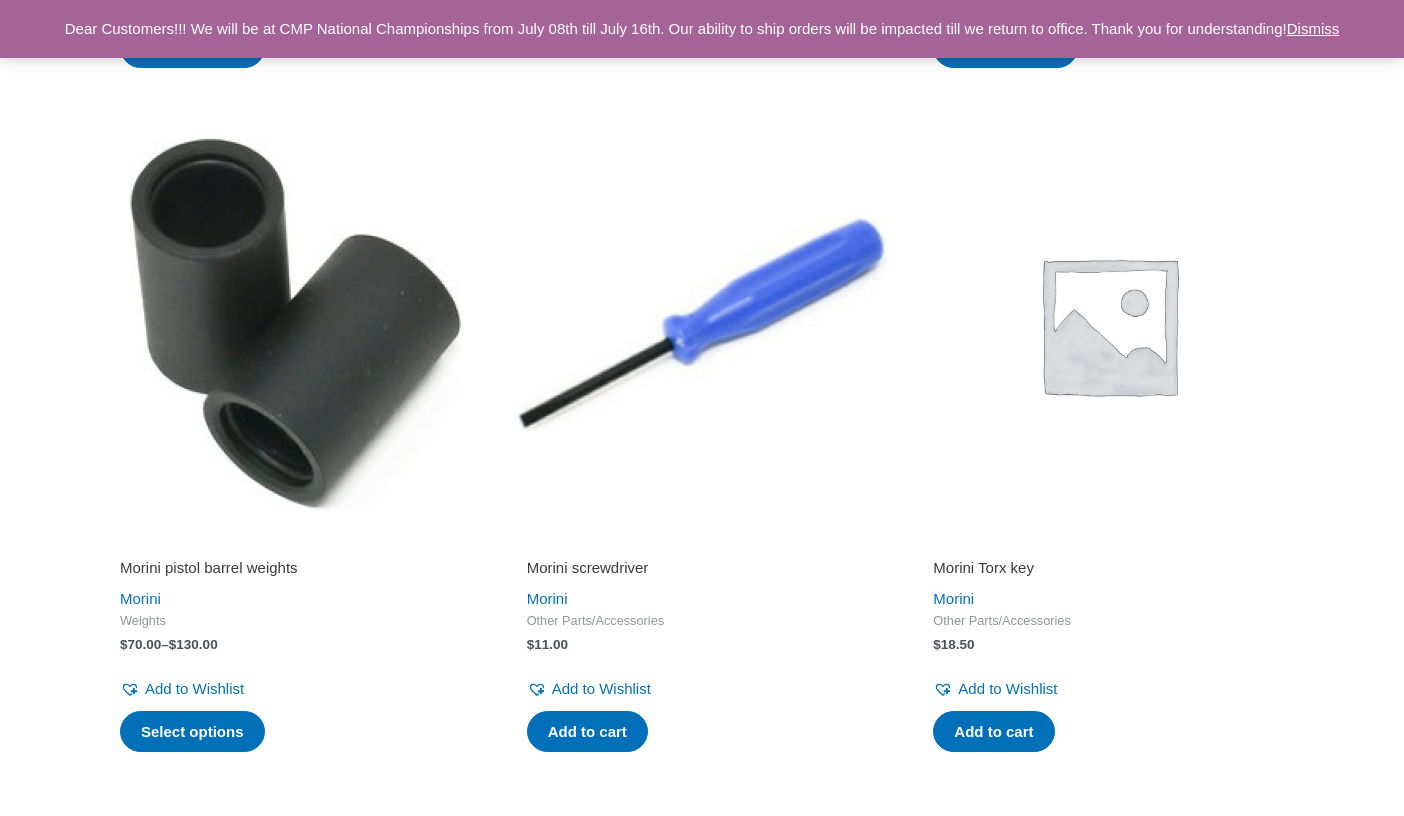 scroll, scrollTop: 2665, scrollLeft: 0, axis: vertical 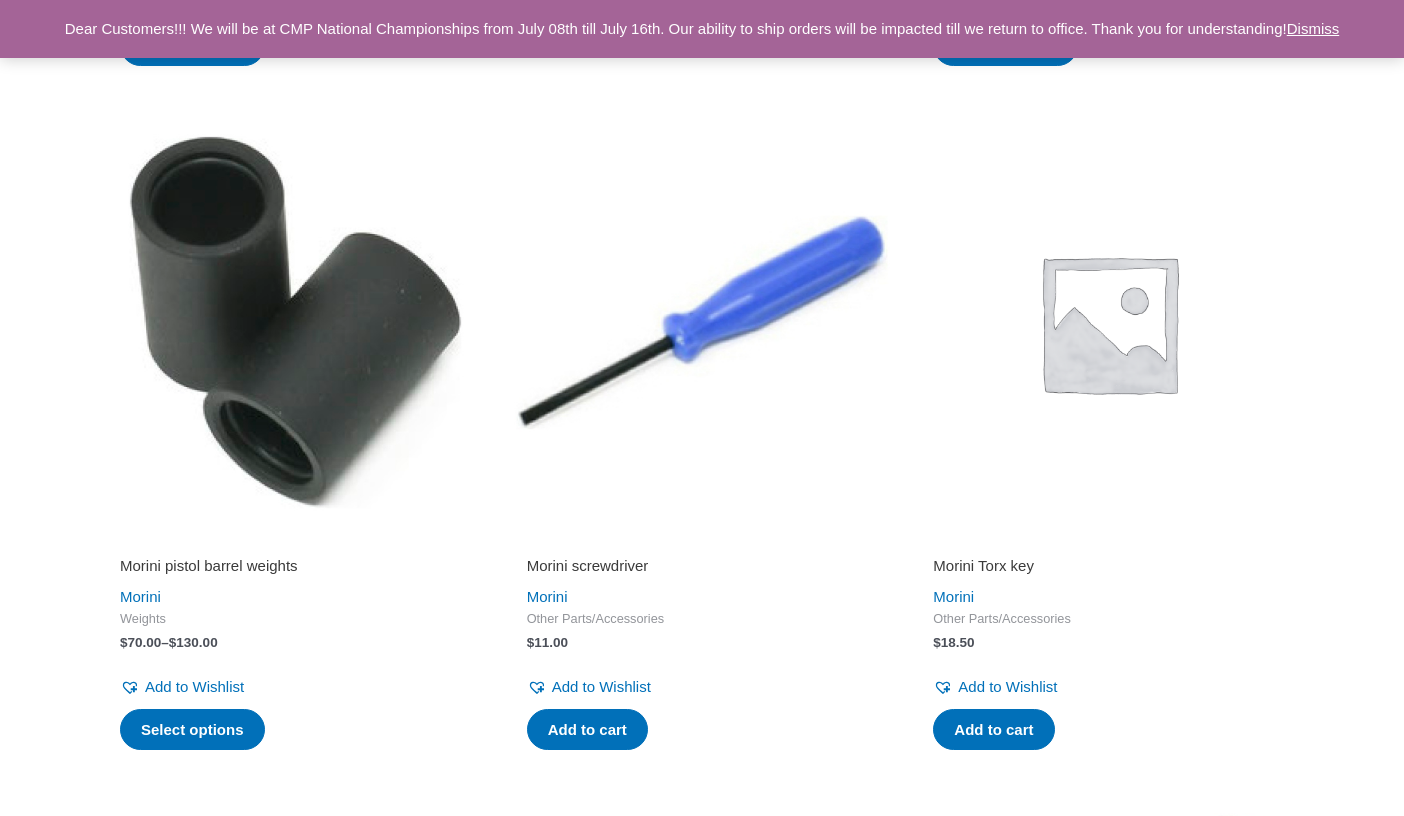 click at bounding box center [295, 322] 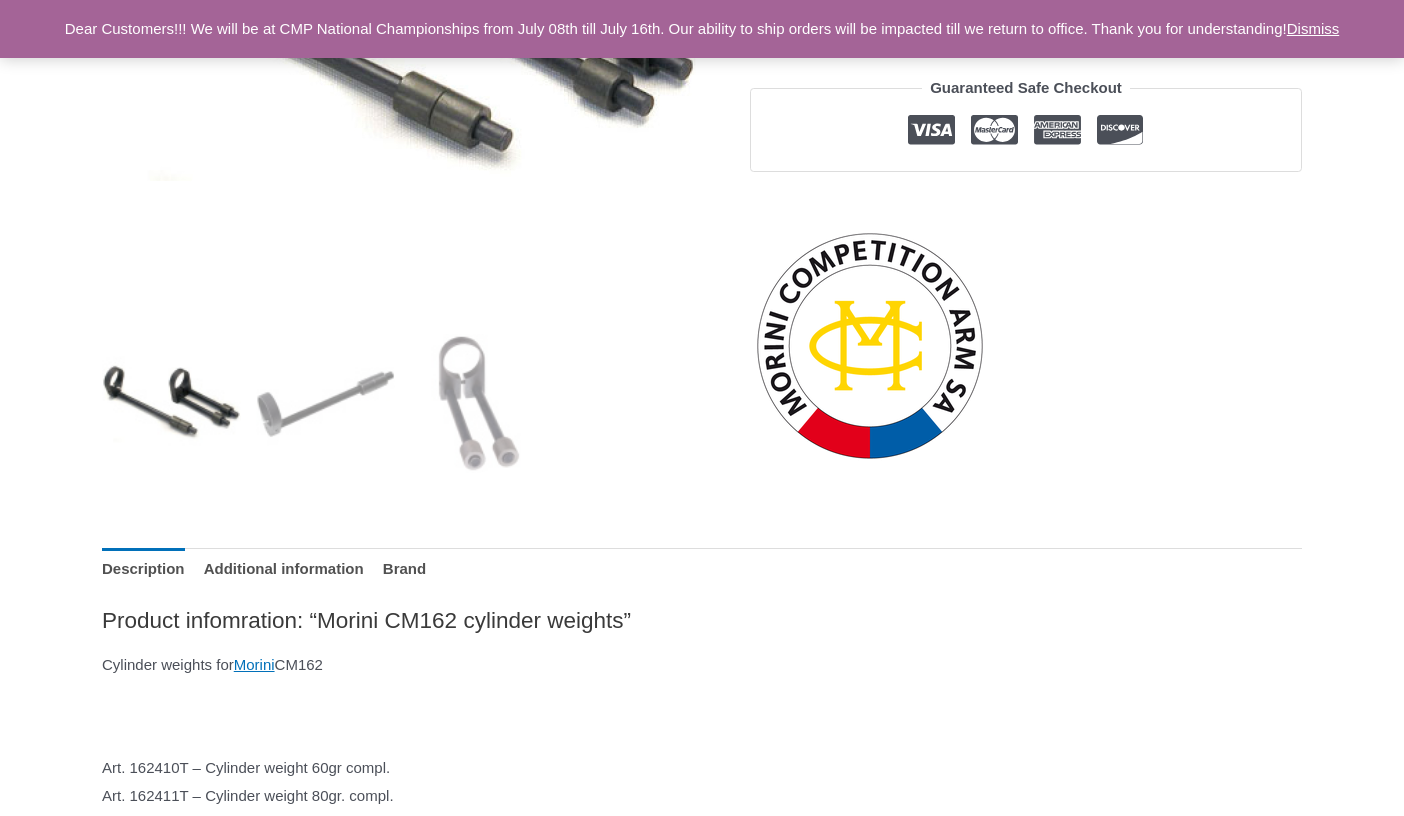 scroll, scrollTop: 568, scrollLeft: 0, axis: vertical 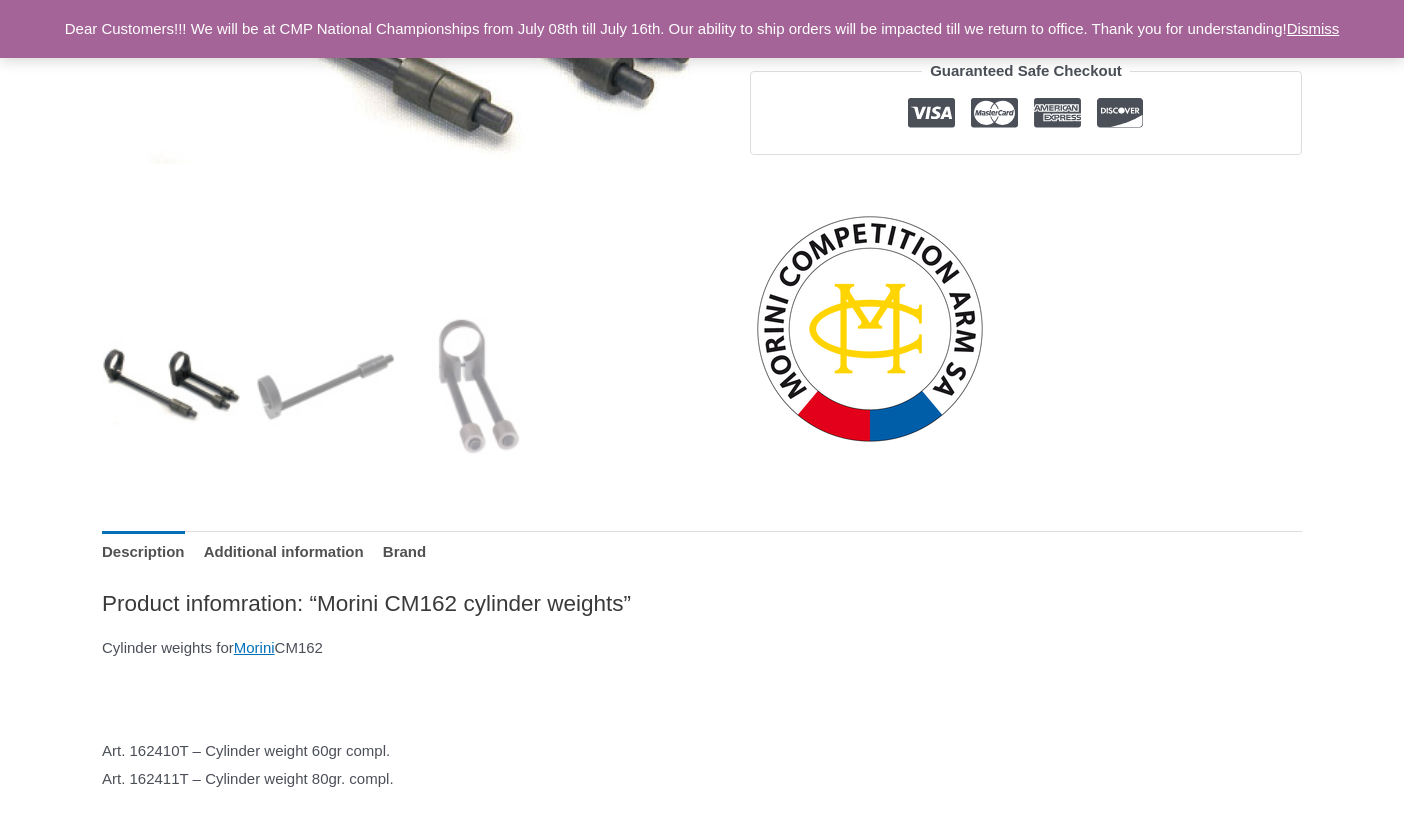 click at bounding box center (171, 386) 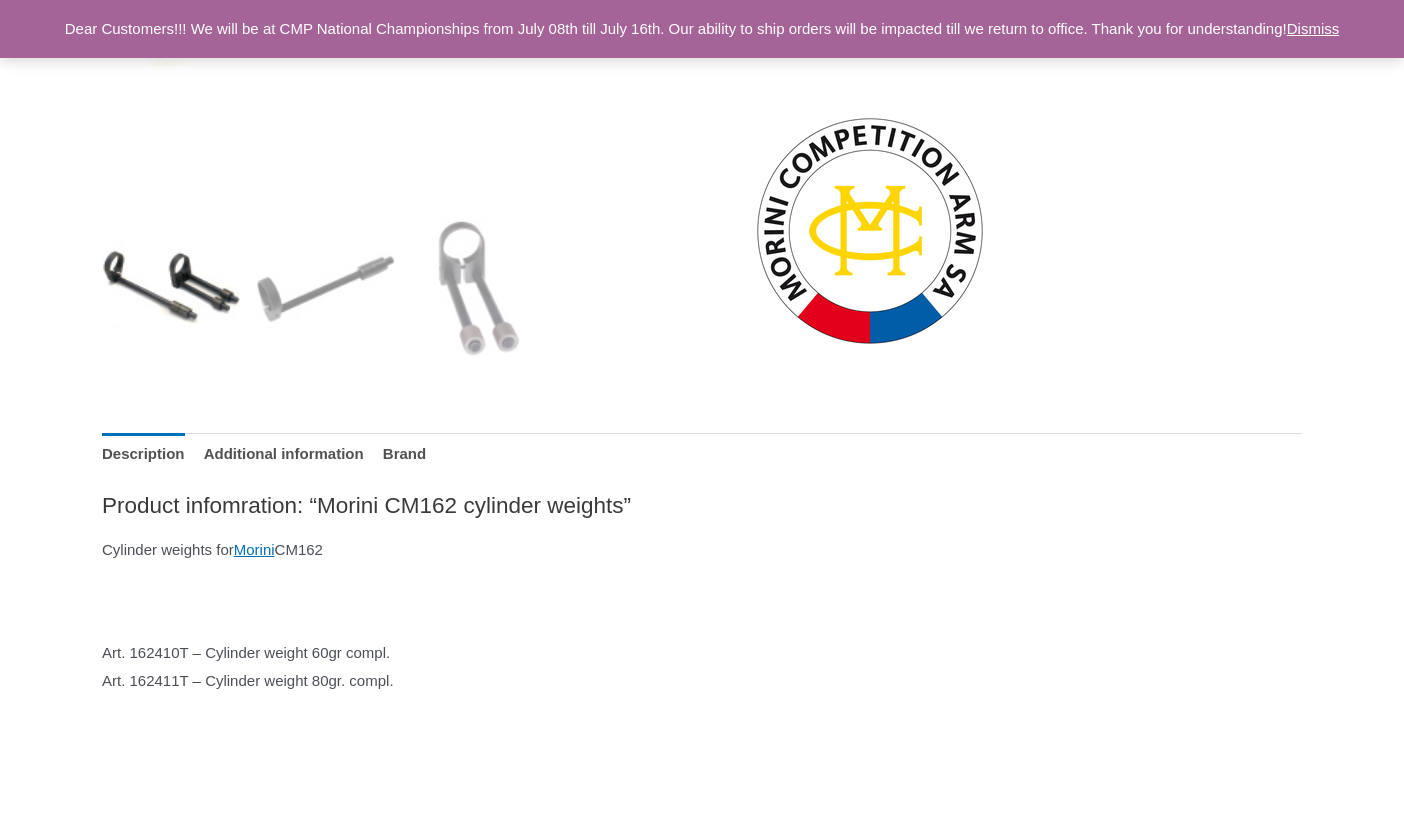 scroll, scrollTop: 671, scrollLeft: 0, axis: vertical 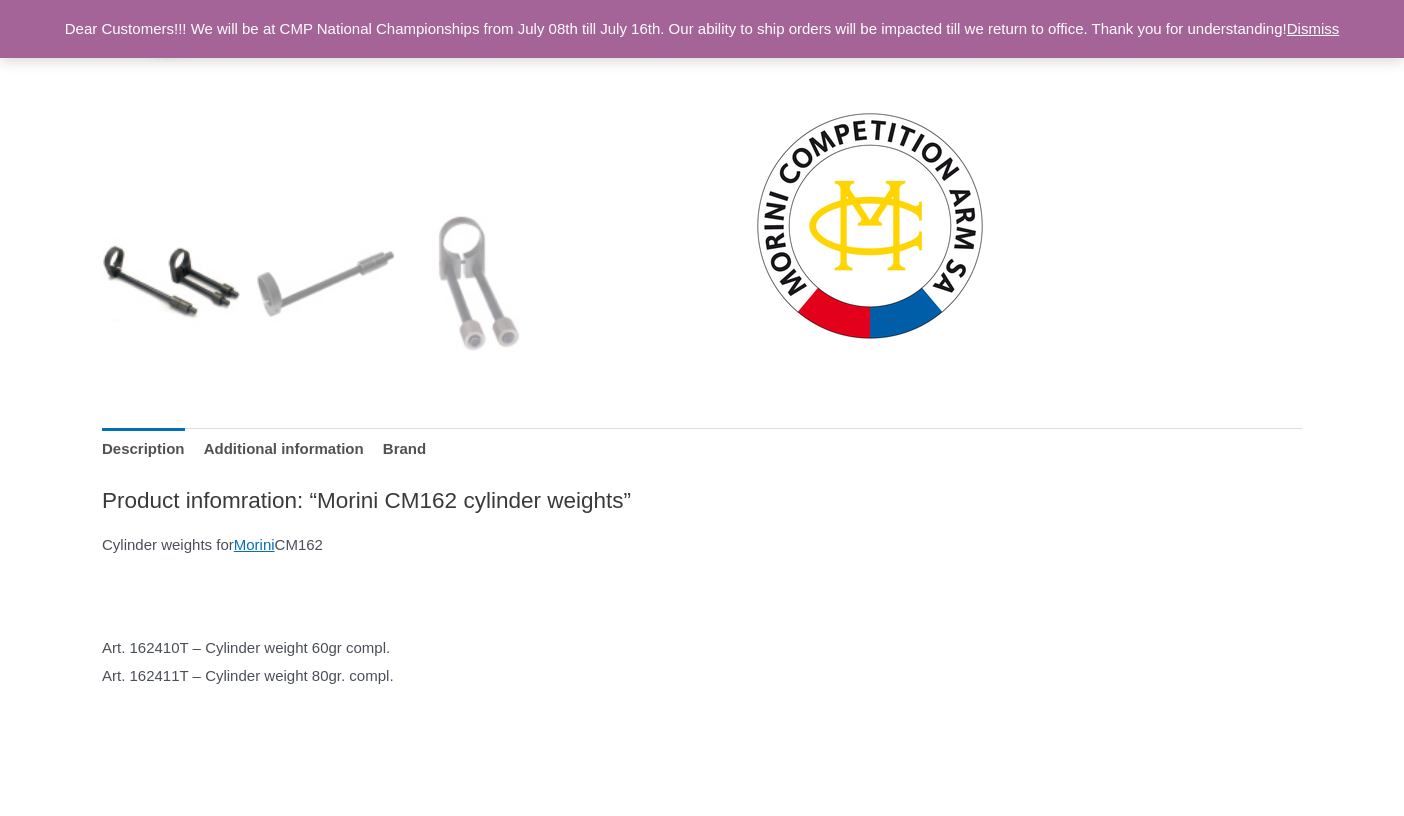 click on "Art. 162410T – Cylinder weight 60gr compl.
Art. 162411T – Cylinder weight 80gr. compl." at bounding box center (702, 662) 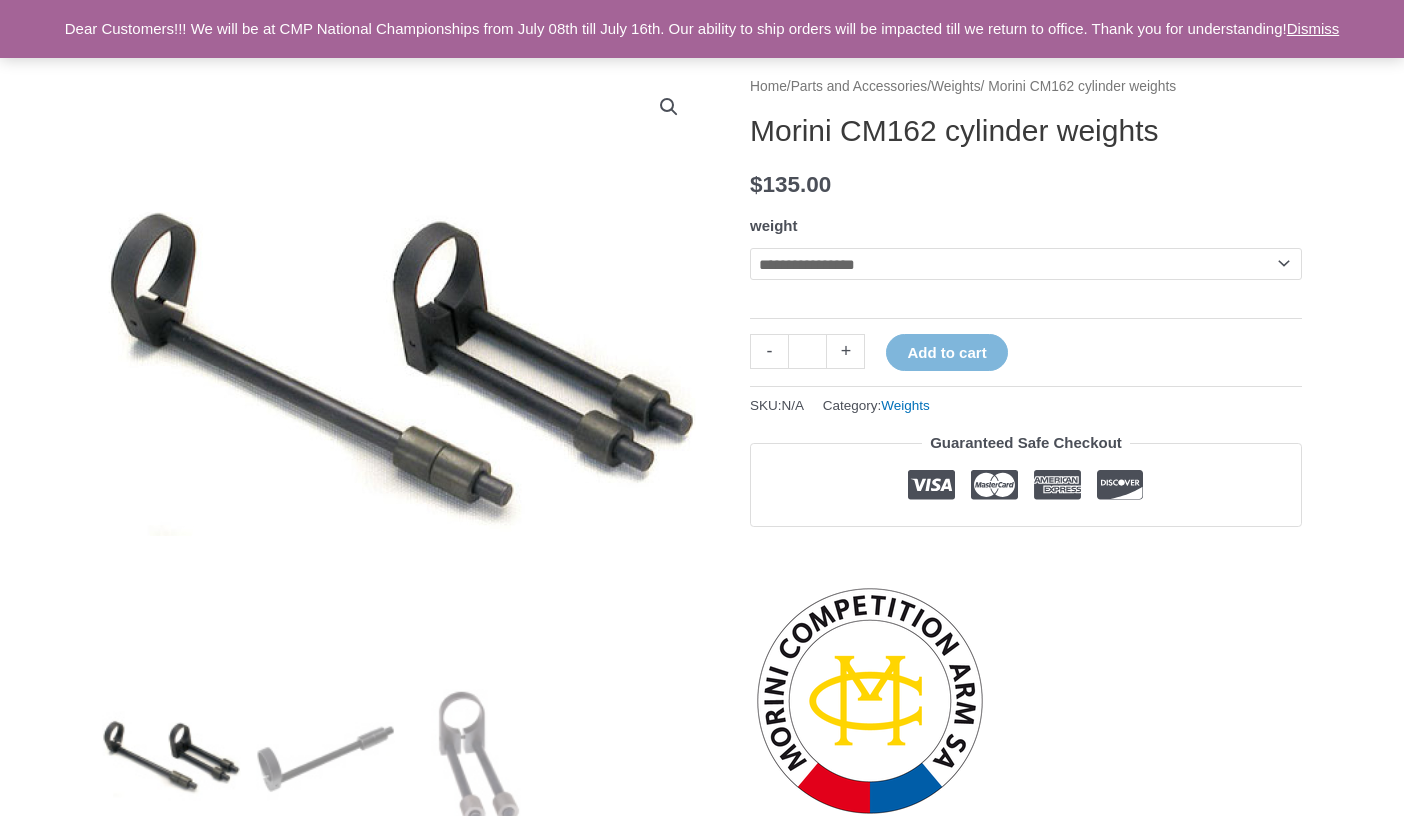 scroll, scrollTop: 135, scrollLeft: 0, axis: vertical 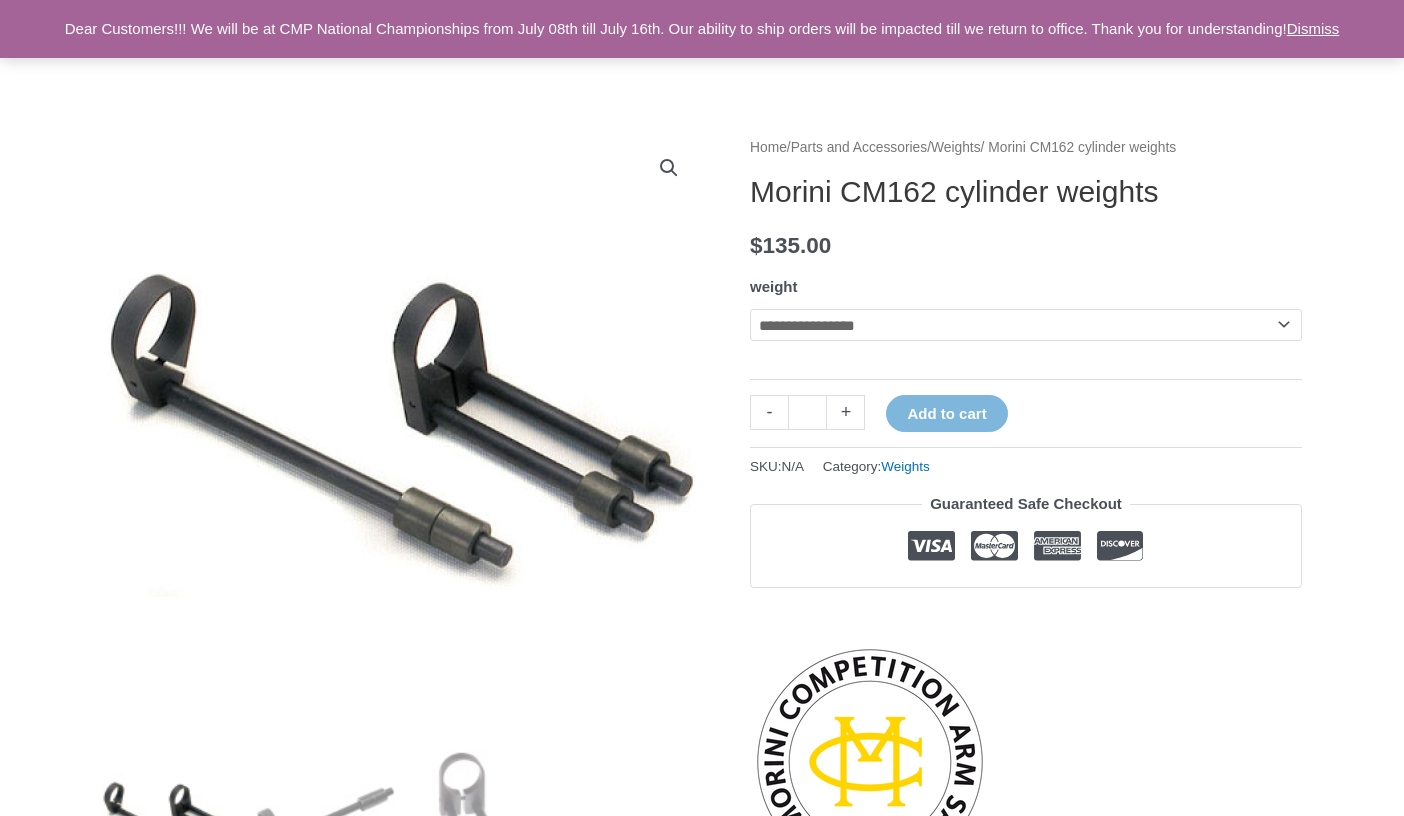 click at bounding box center (402, 435) 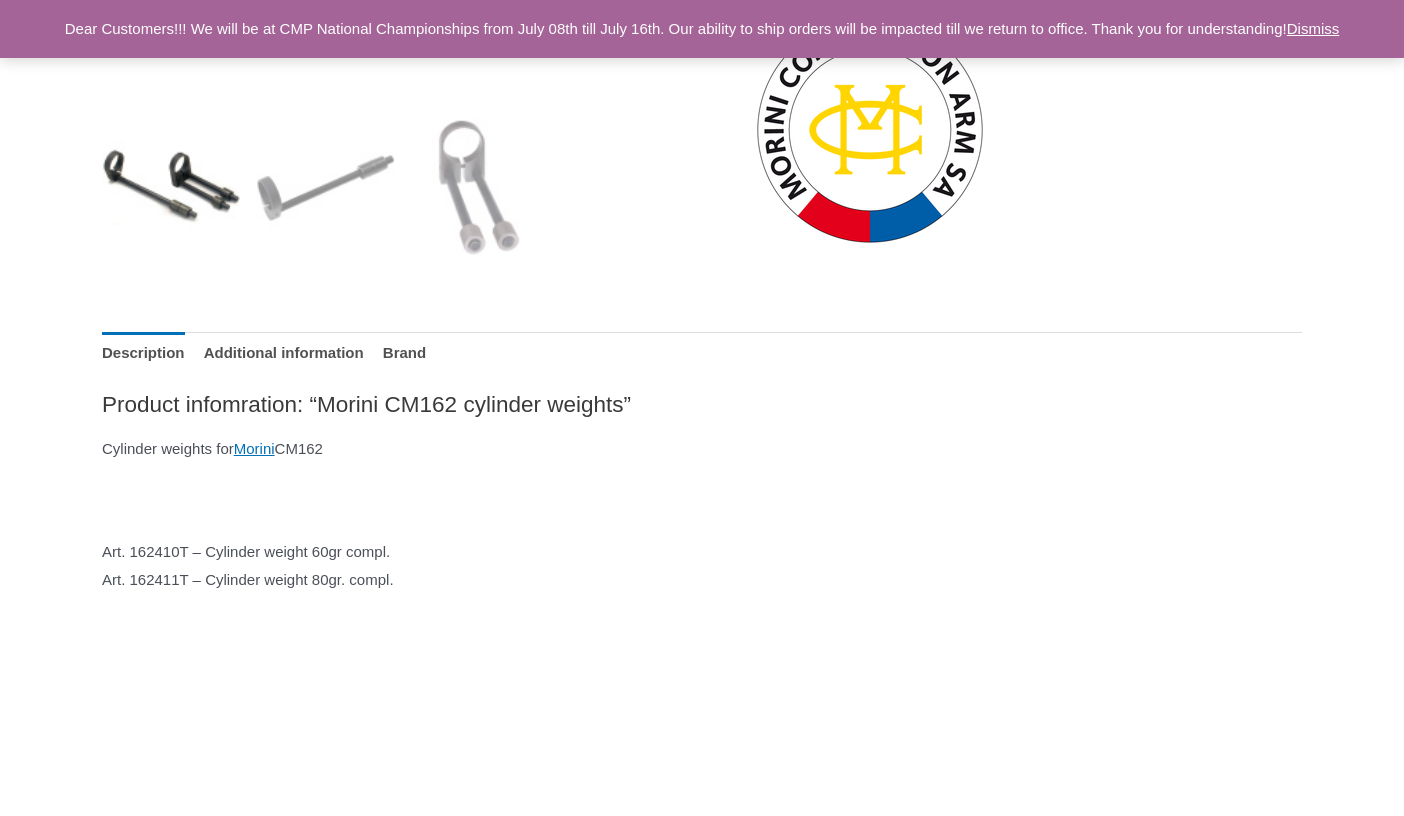 scroll, scrollTop: 773, scrollLeft: 0, axis: vertical 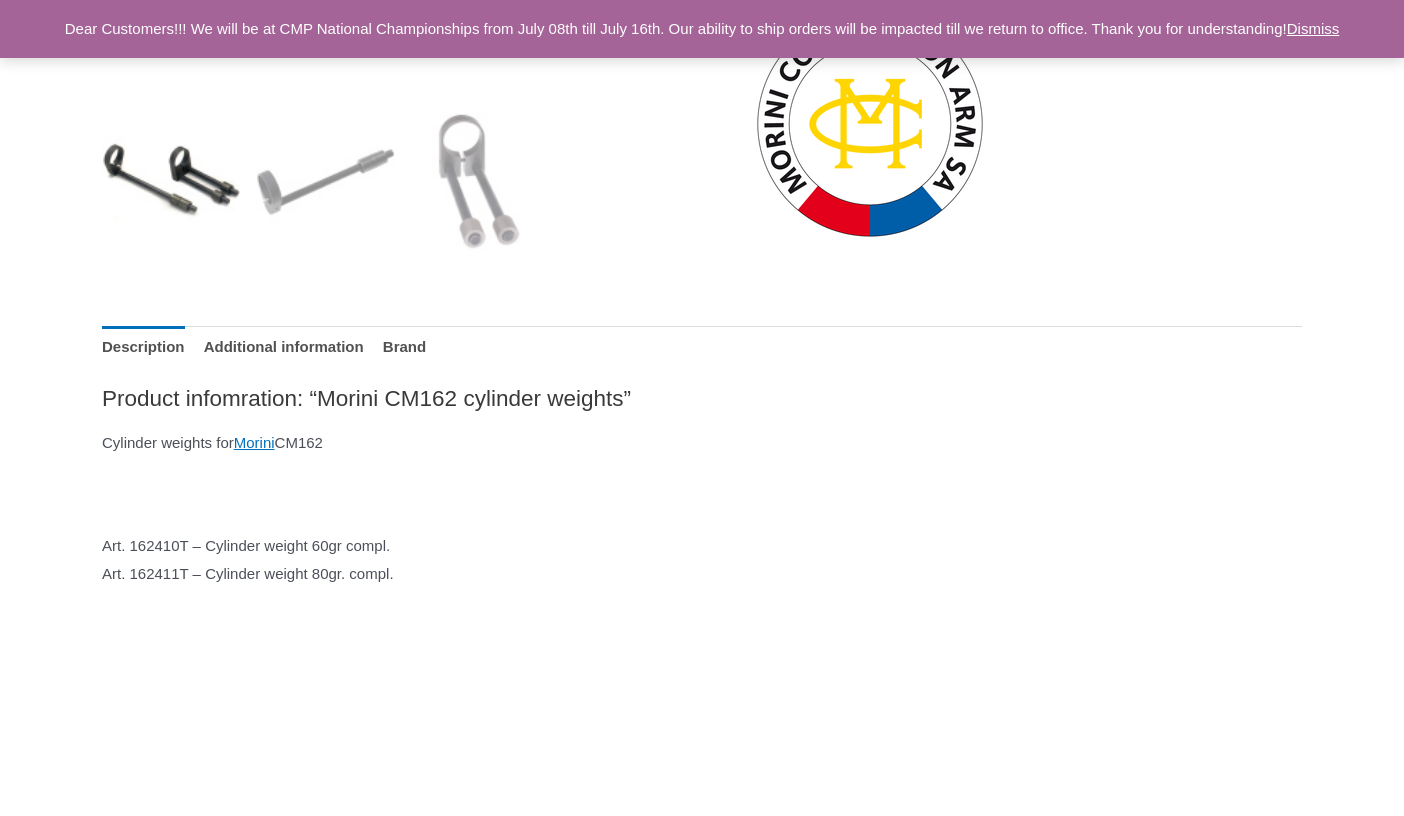 click on "Art. 162410T – Cylinder weight 60gr compl.
Art. 162411T – Cylinder weight 80gr. compl." at bounding box center [702, 560] 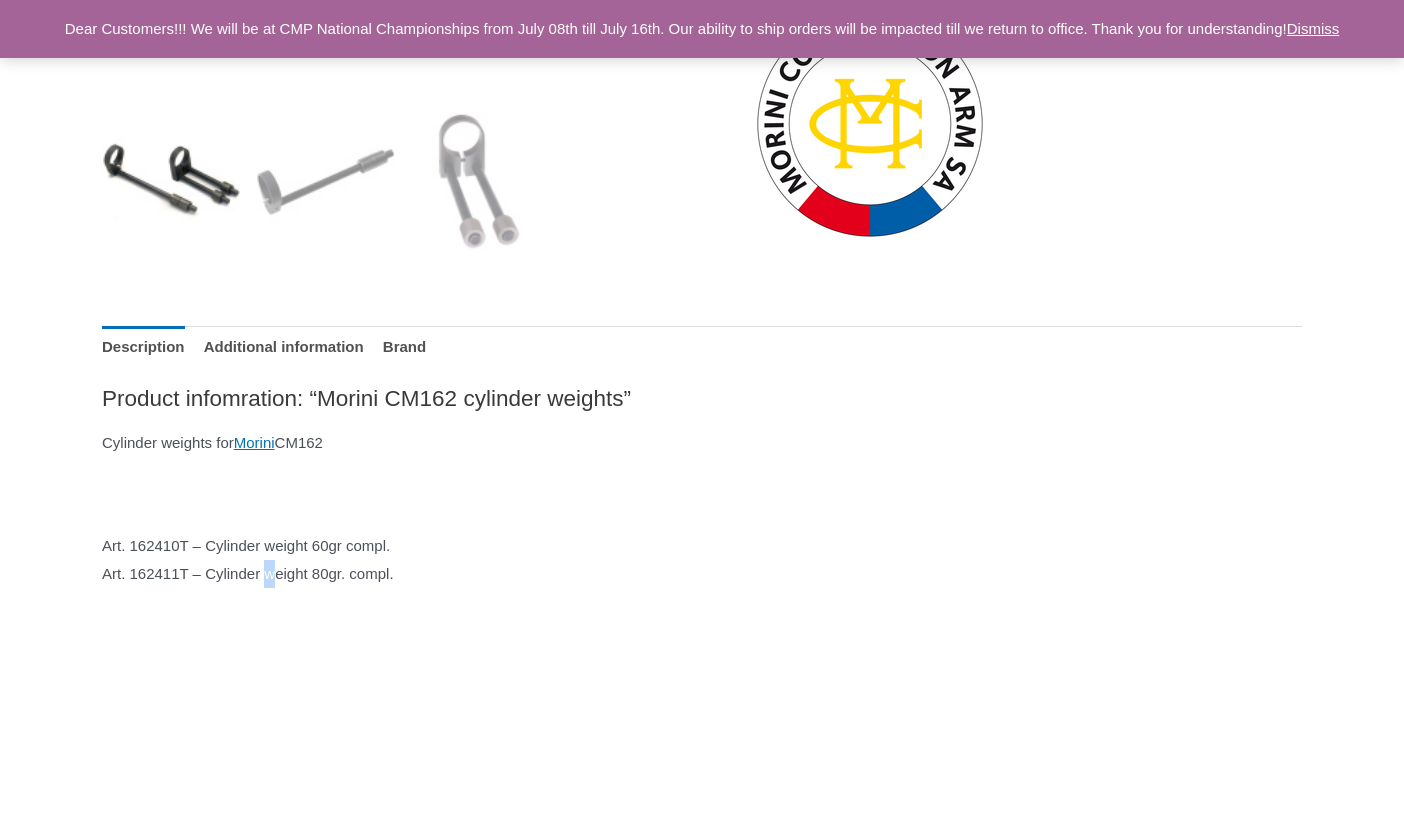 click on "Art. 162410T – Cylinder weight 60gr compl.
Art. 162411T – Cylinder weight 80gr. compl." at bounding box center (702, 560) 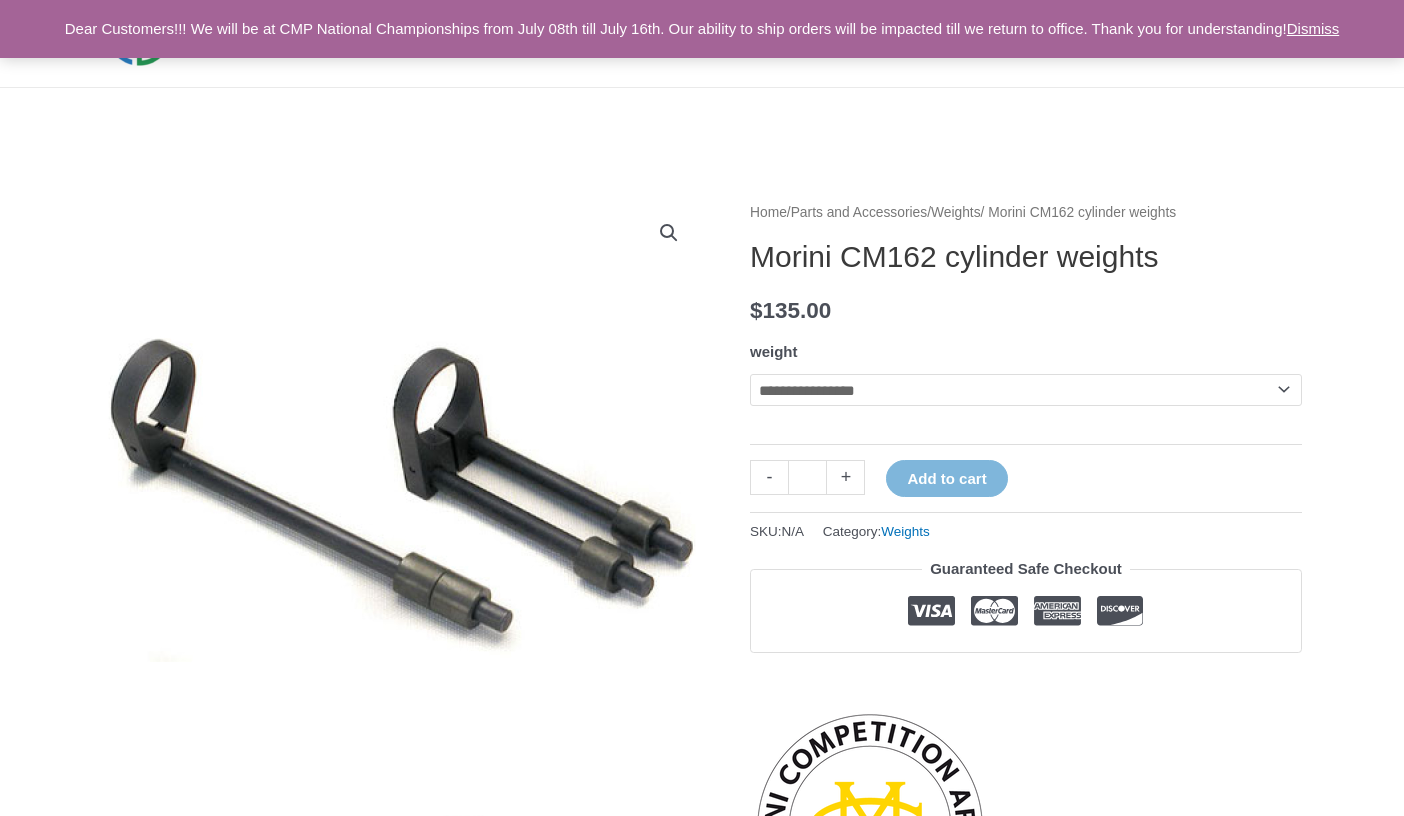scroll, scrollTop: 0, scrollLeft: 0, axis: both 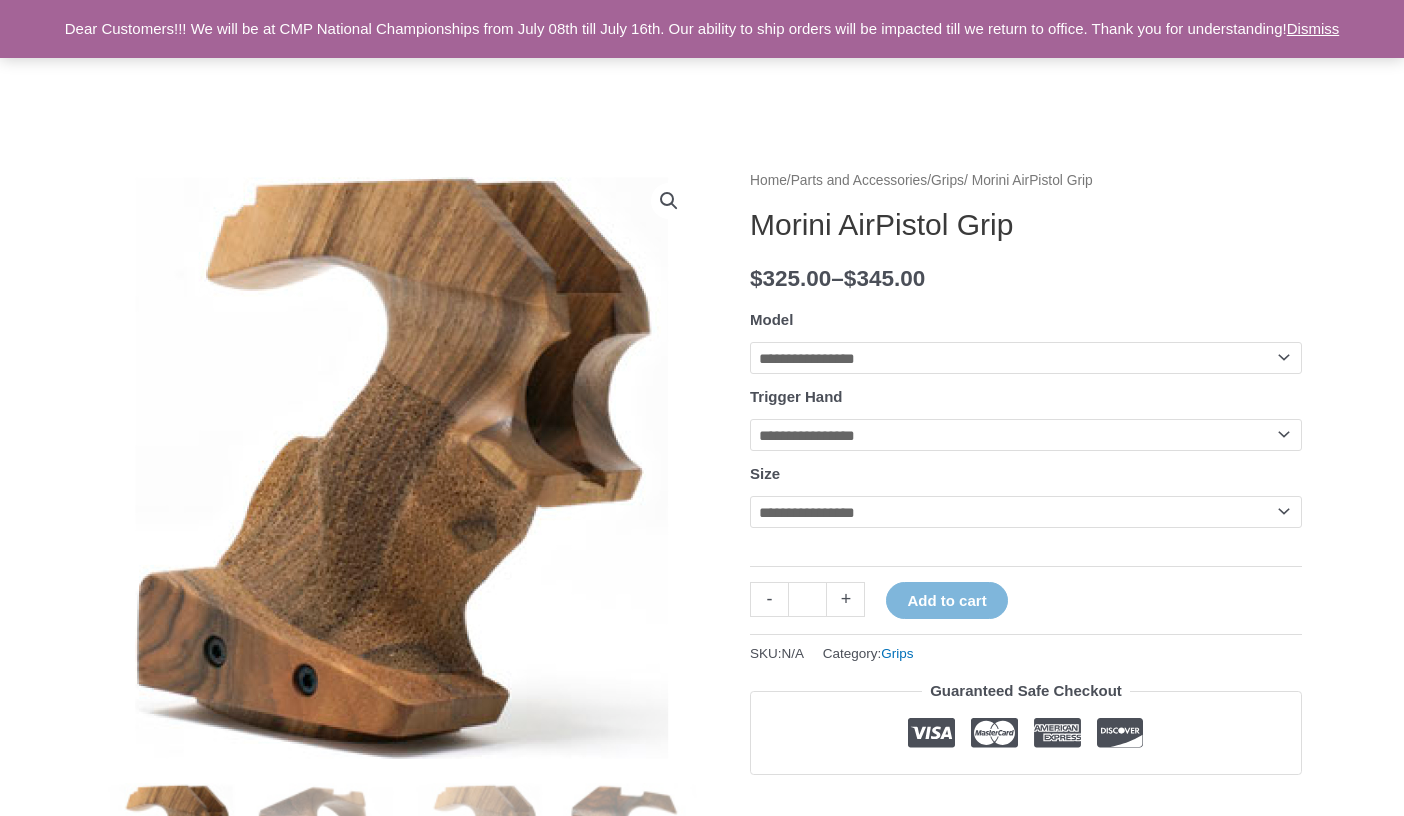 click on "**********" 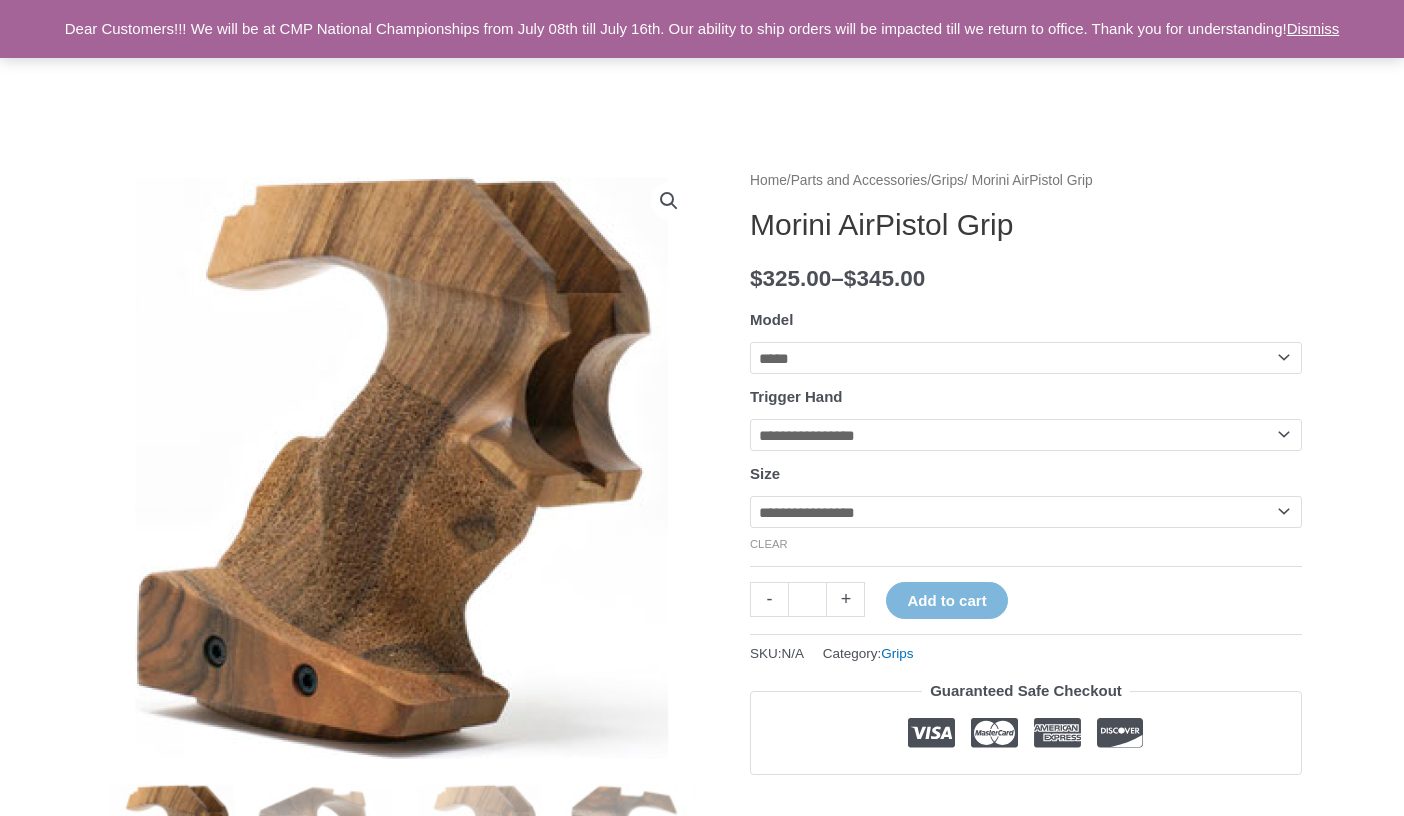 click on "**********" 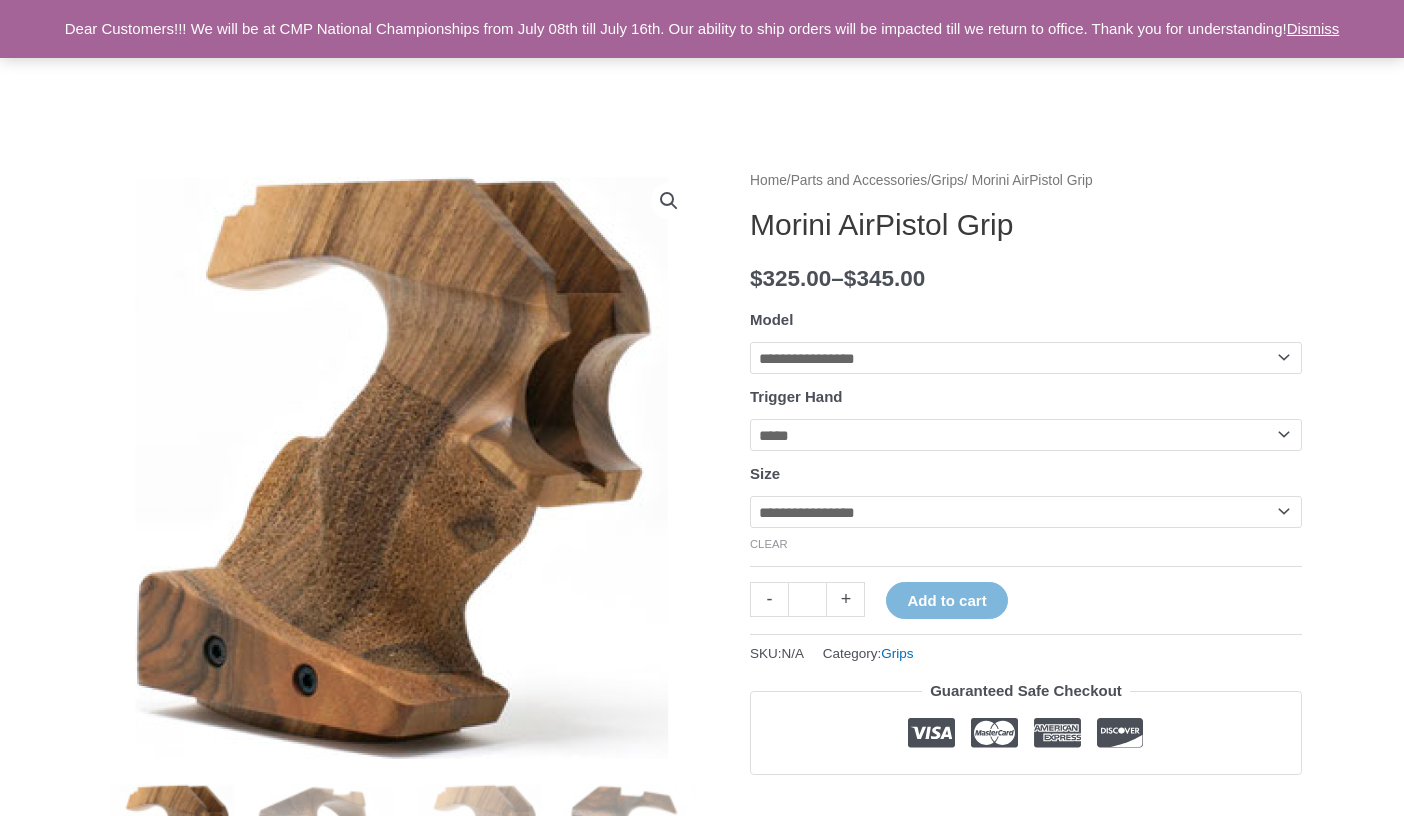 click on "**********" 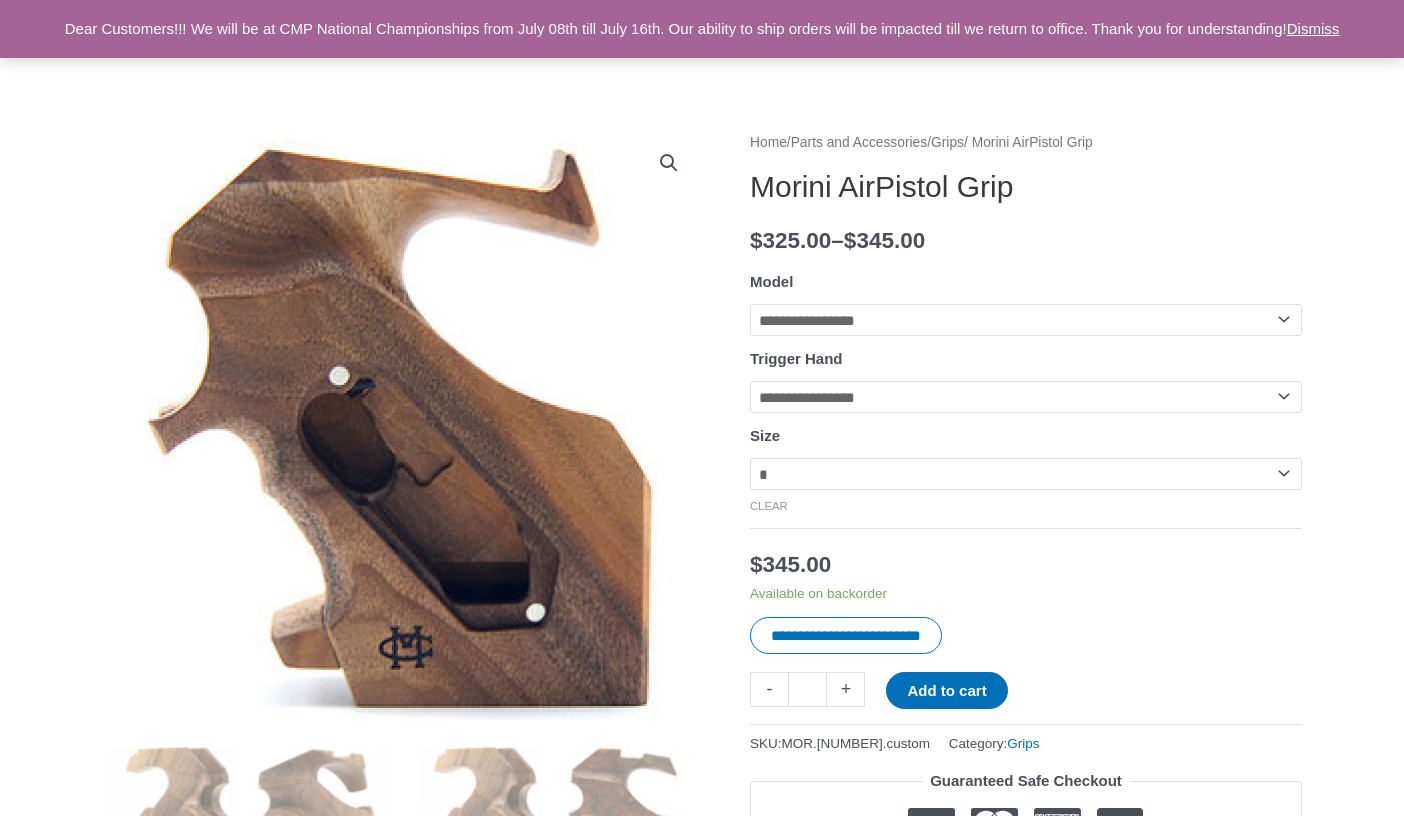 scroll, scrollTop: 195, scrollLeft: 0, axis: vertical 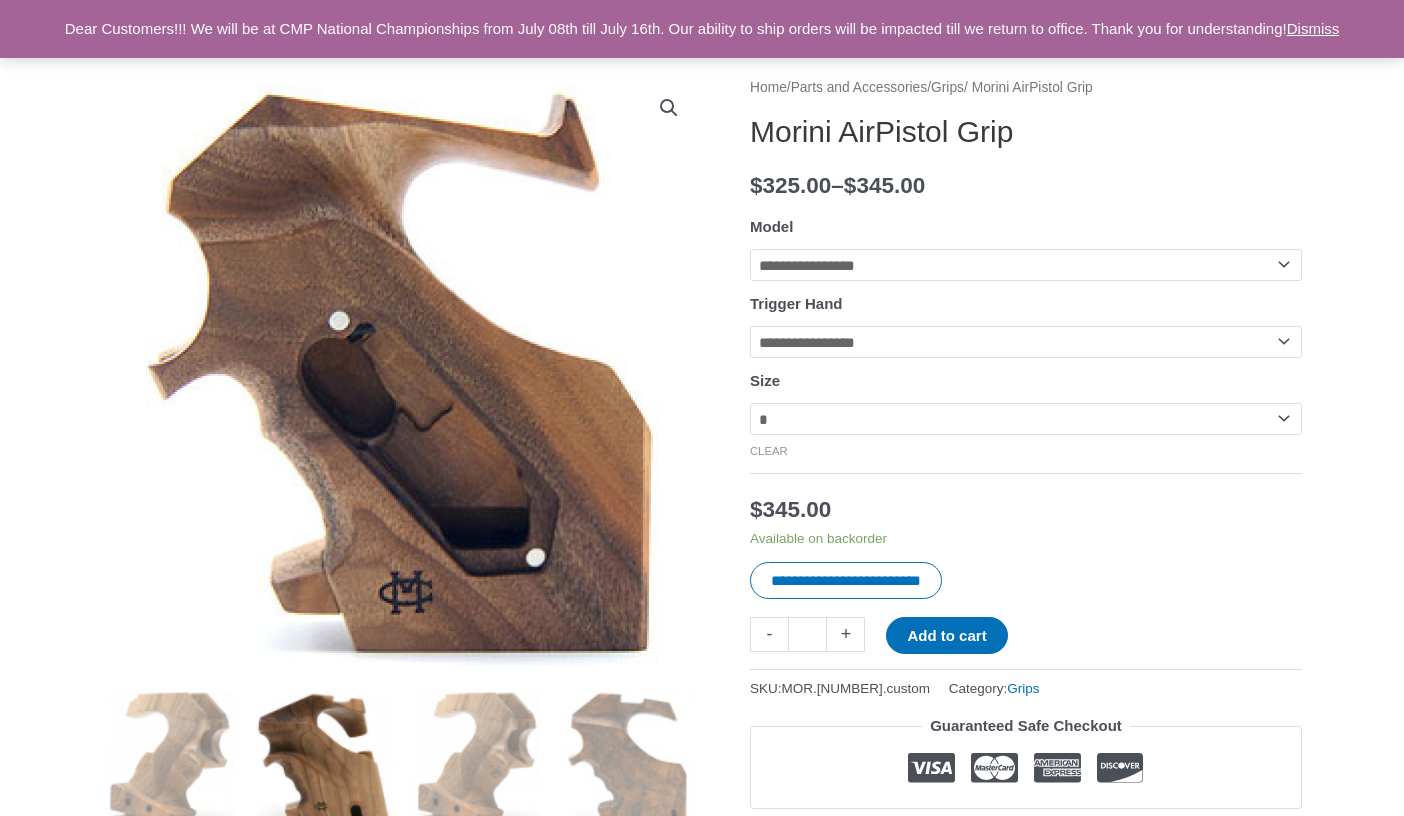 click at bounding box center (325, 759) 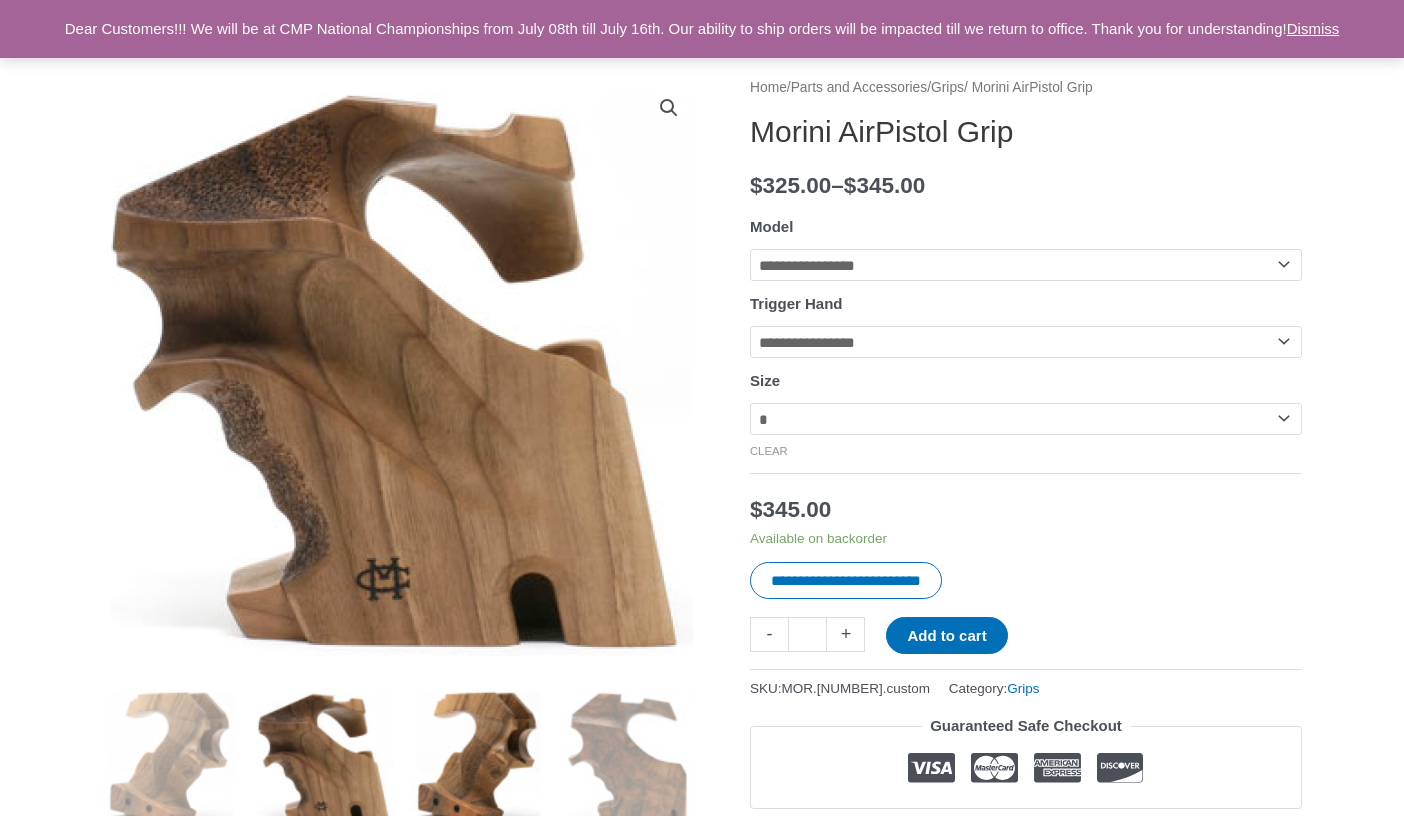 click at bounding box center (479, 759) 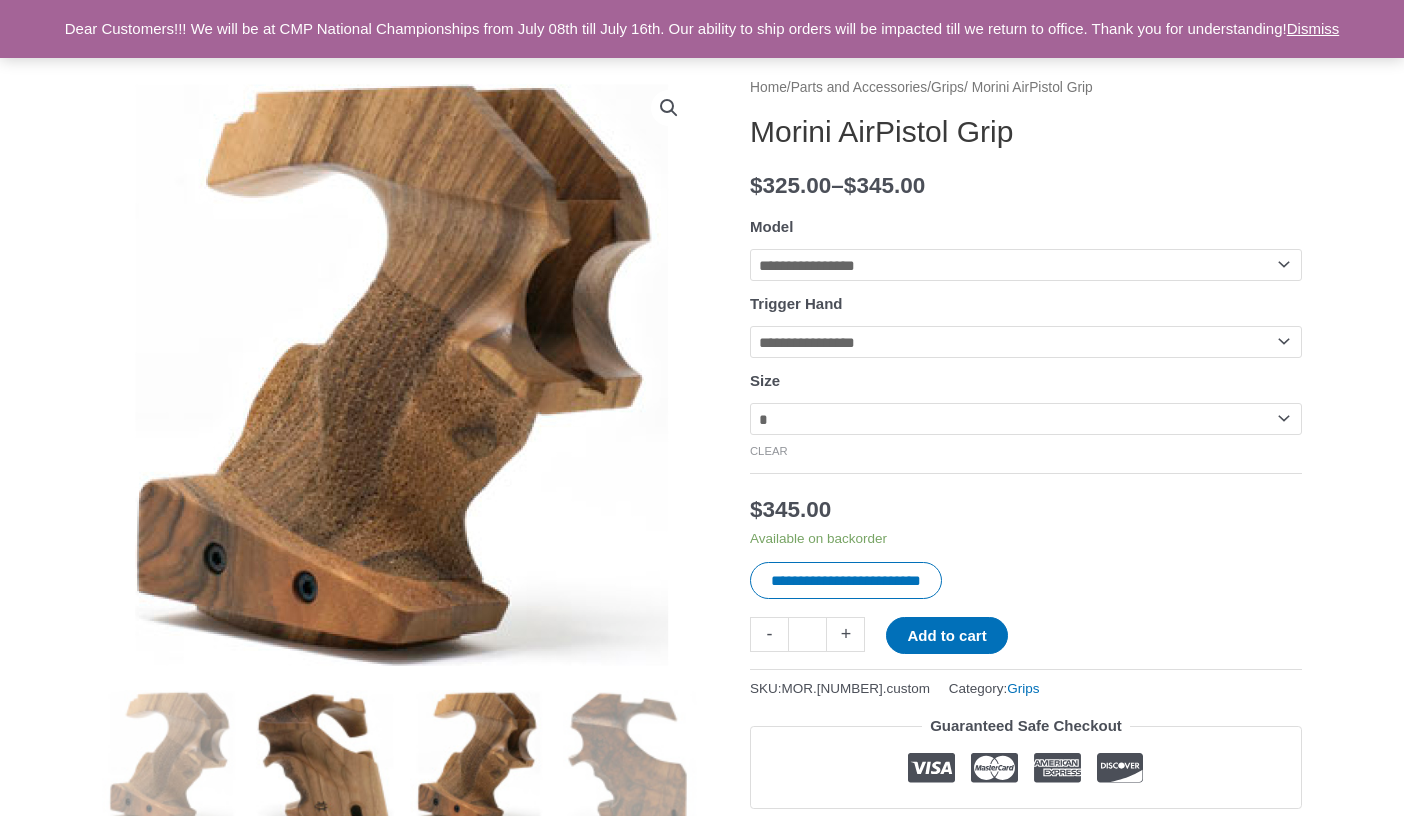 click at bounding box center (325, 759) 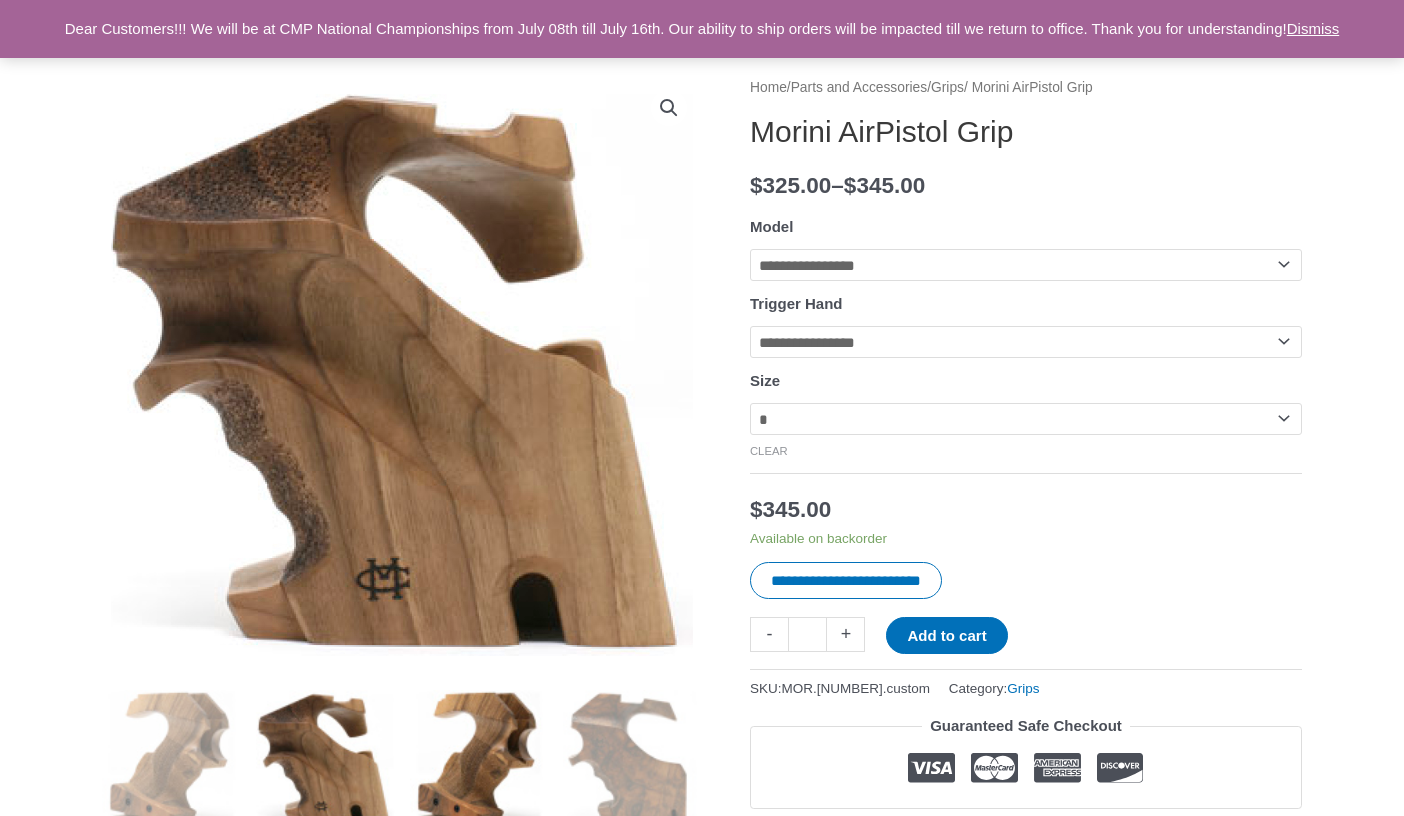 click at bounding box center (479, 759) 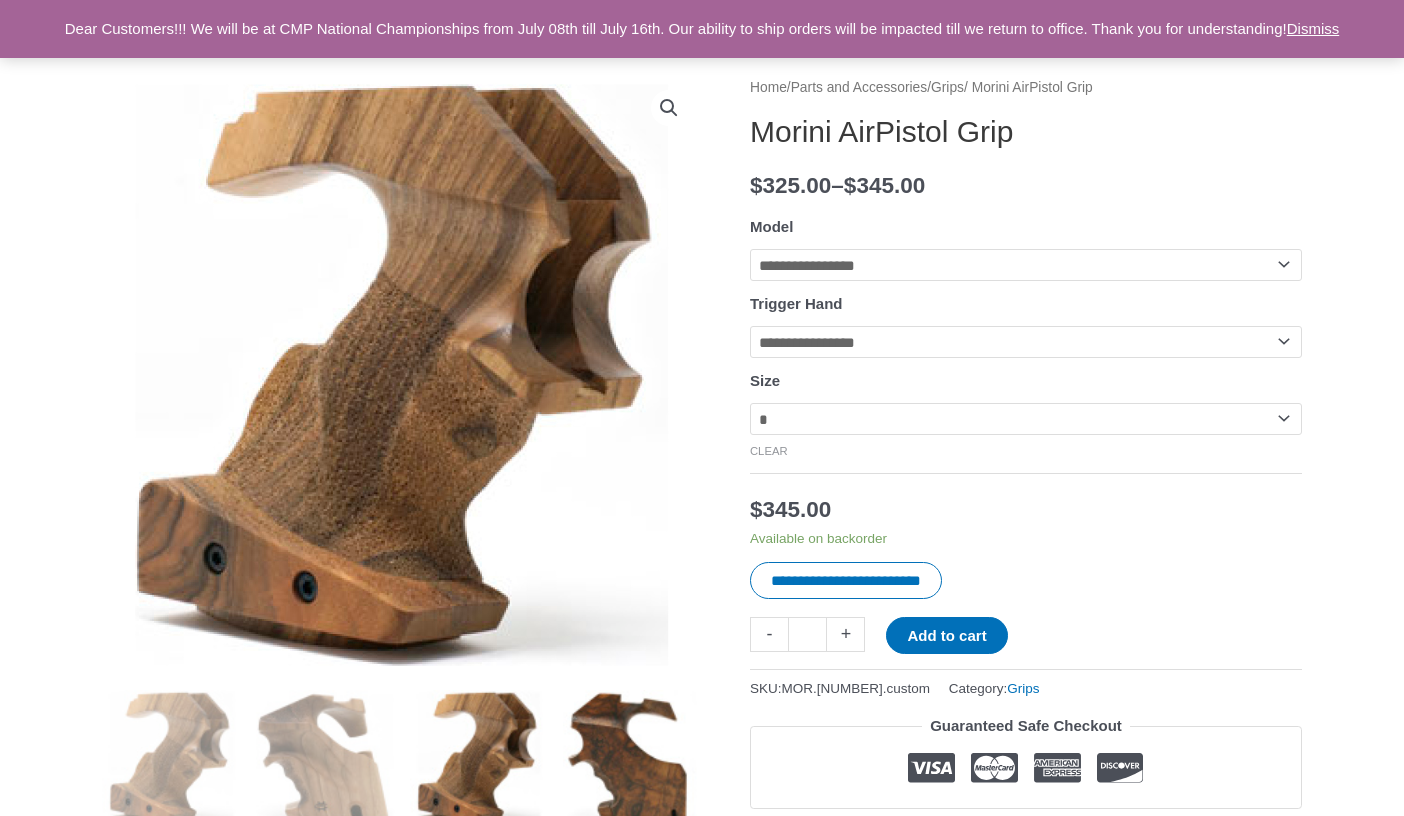click at bounding box center (632, 759) 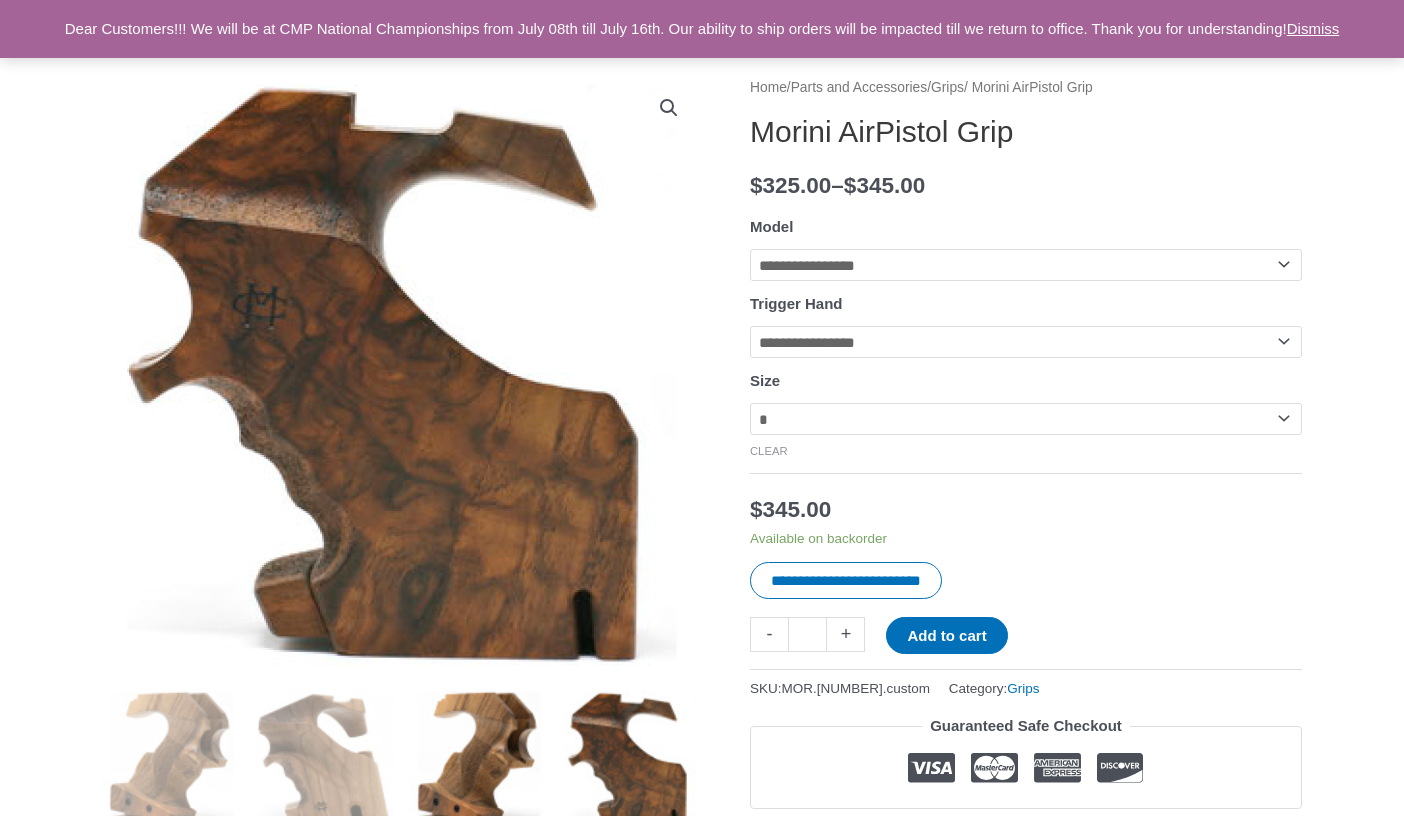 click at bounding box center [479, 759] 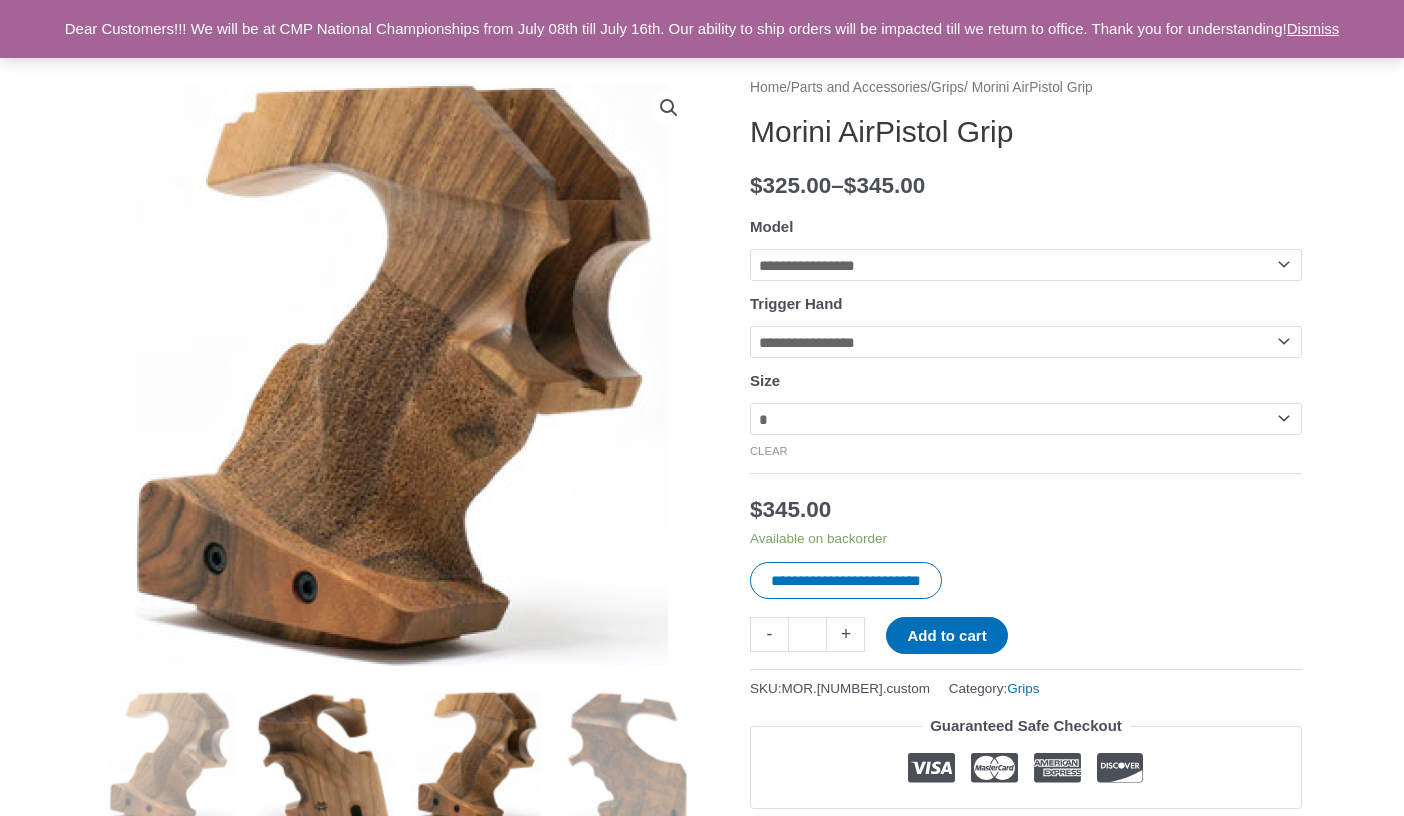 click at bounding box center [325, 759] 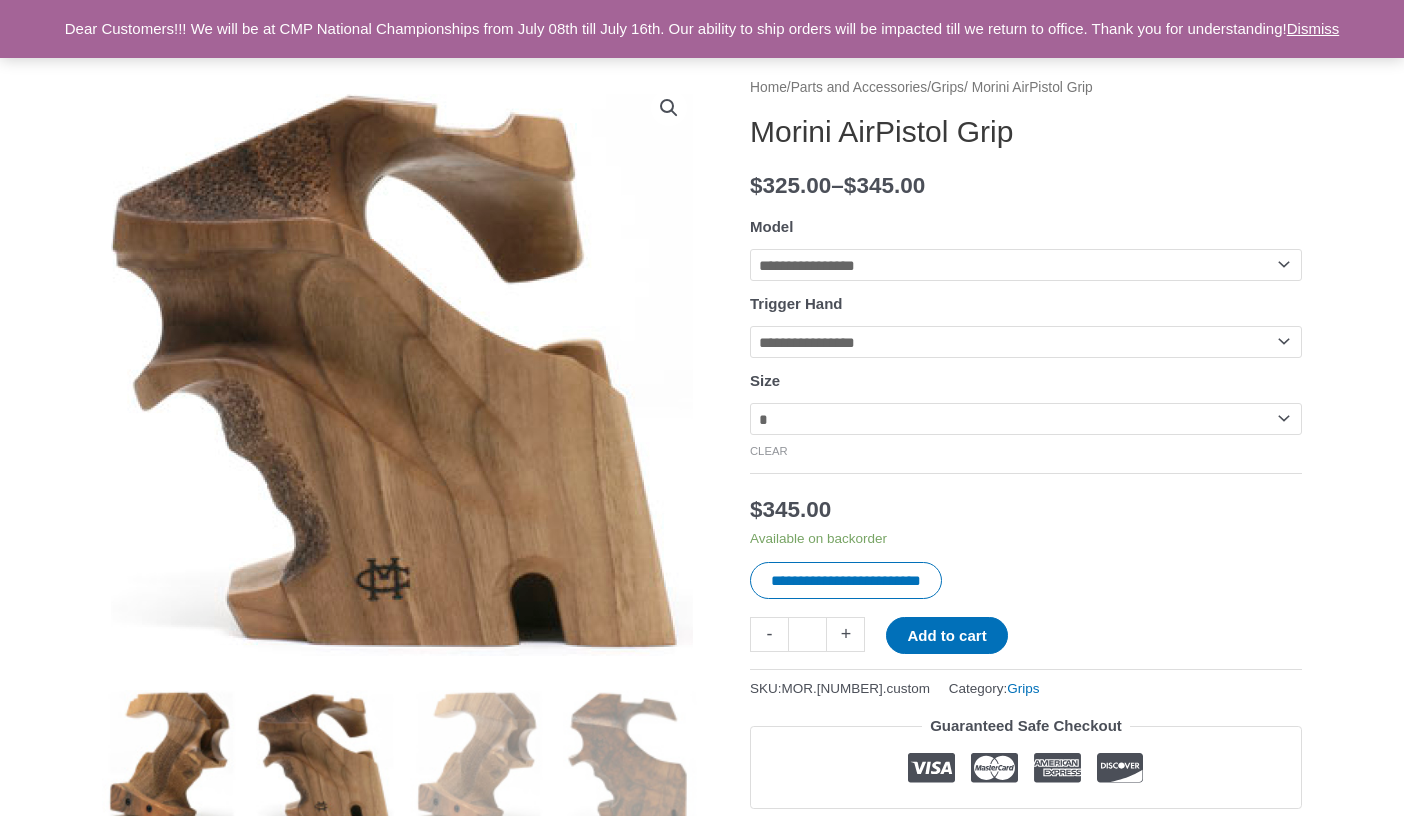 click at bounding box center (171, 759) 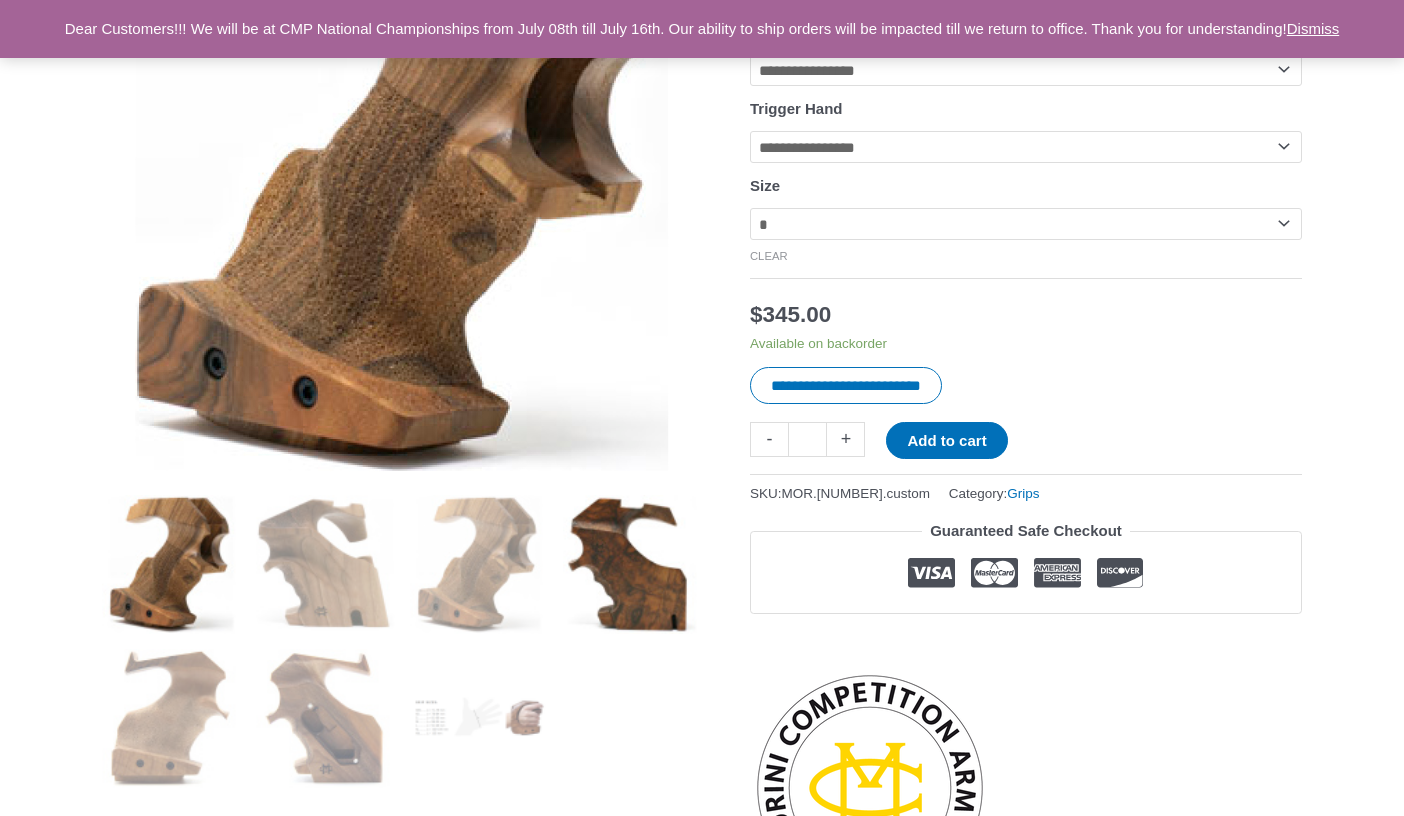 scroll, scrollTop: 403, scrollLeft: 0, axis: vertical 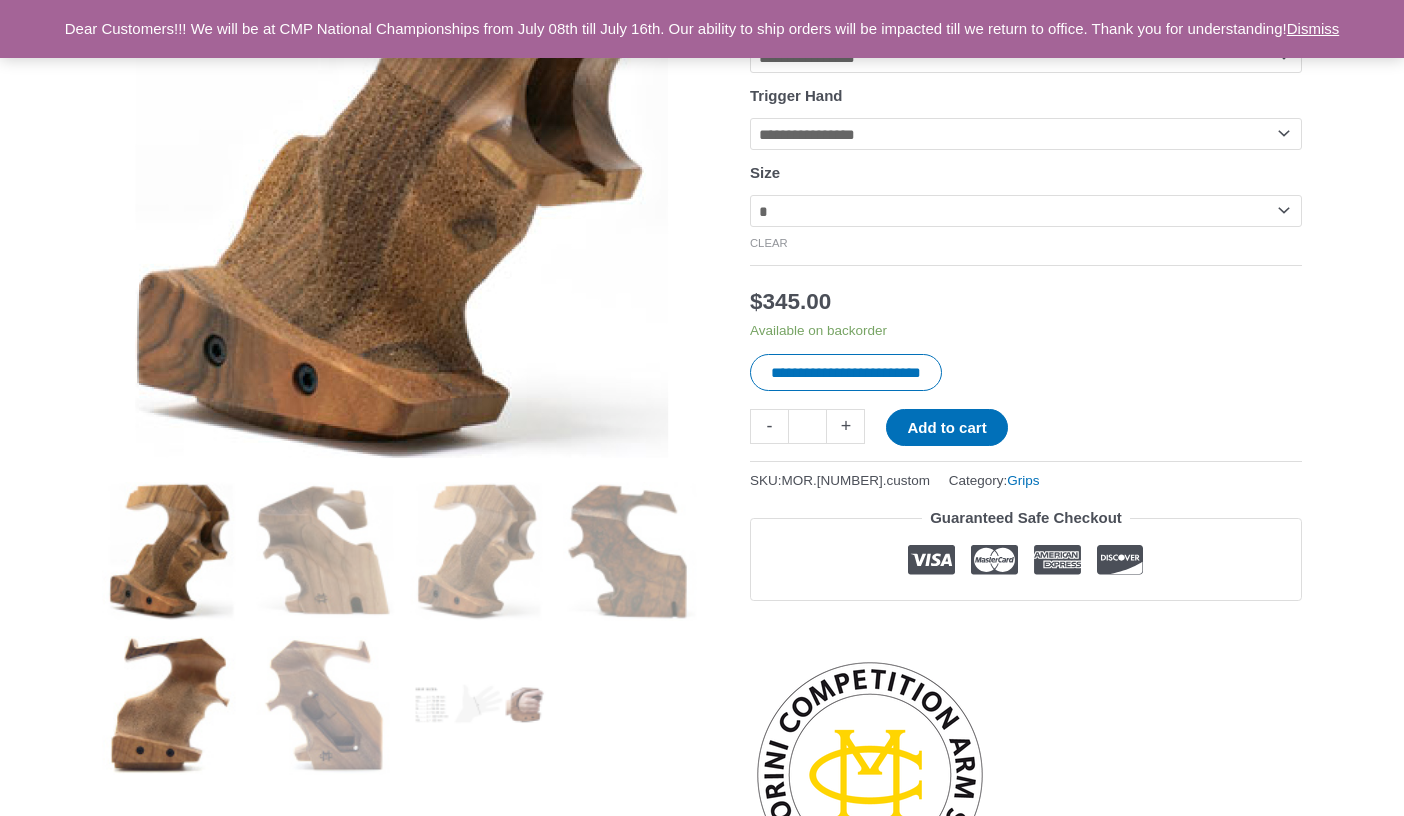 click at bounding box center [171, 705] 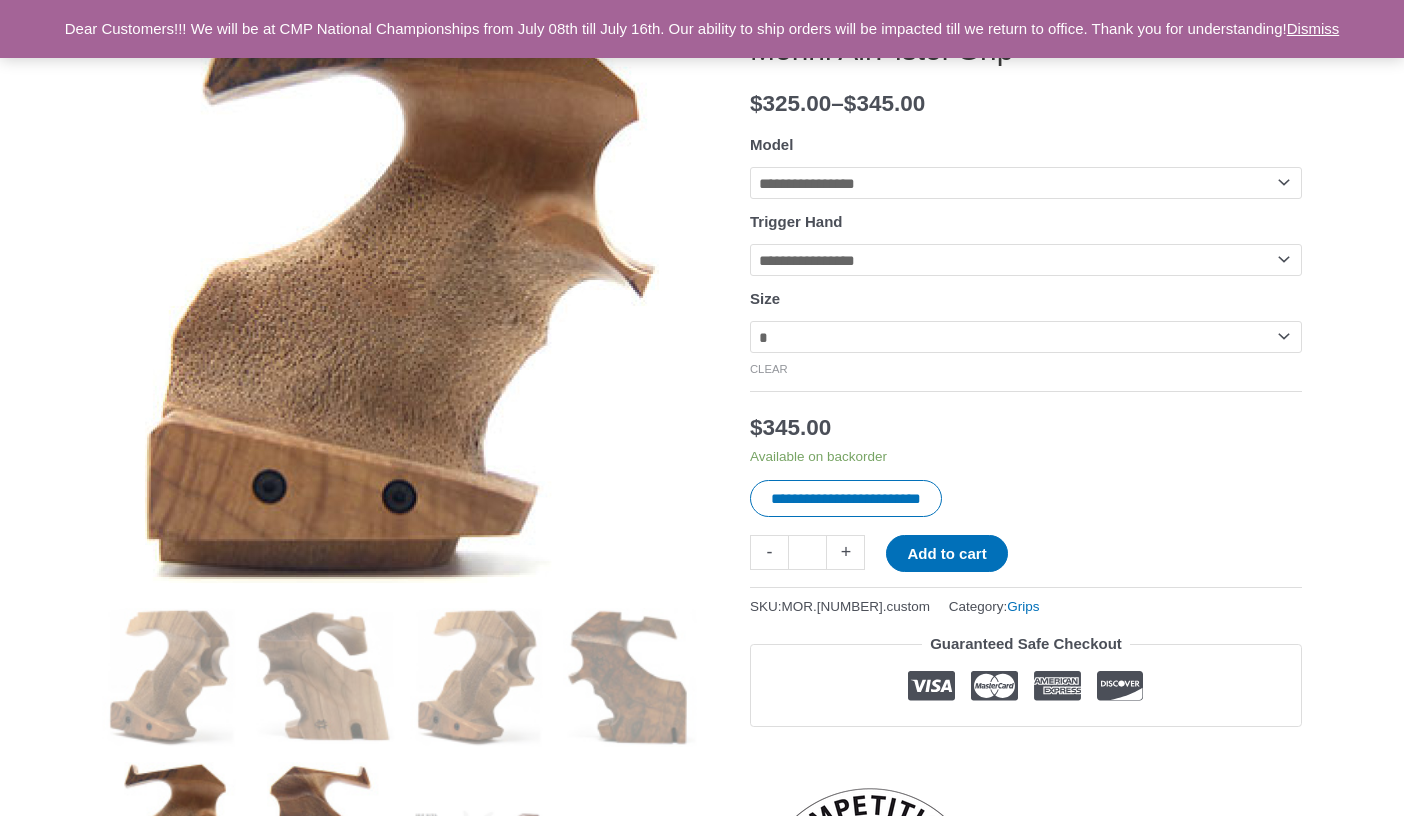 scroll, scrollTop: 304, scrollLeft: 0, axis: vertical 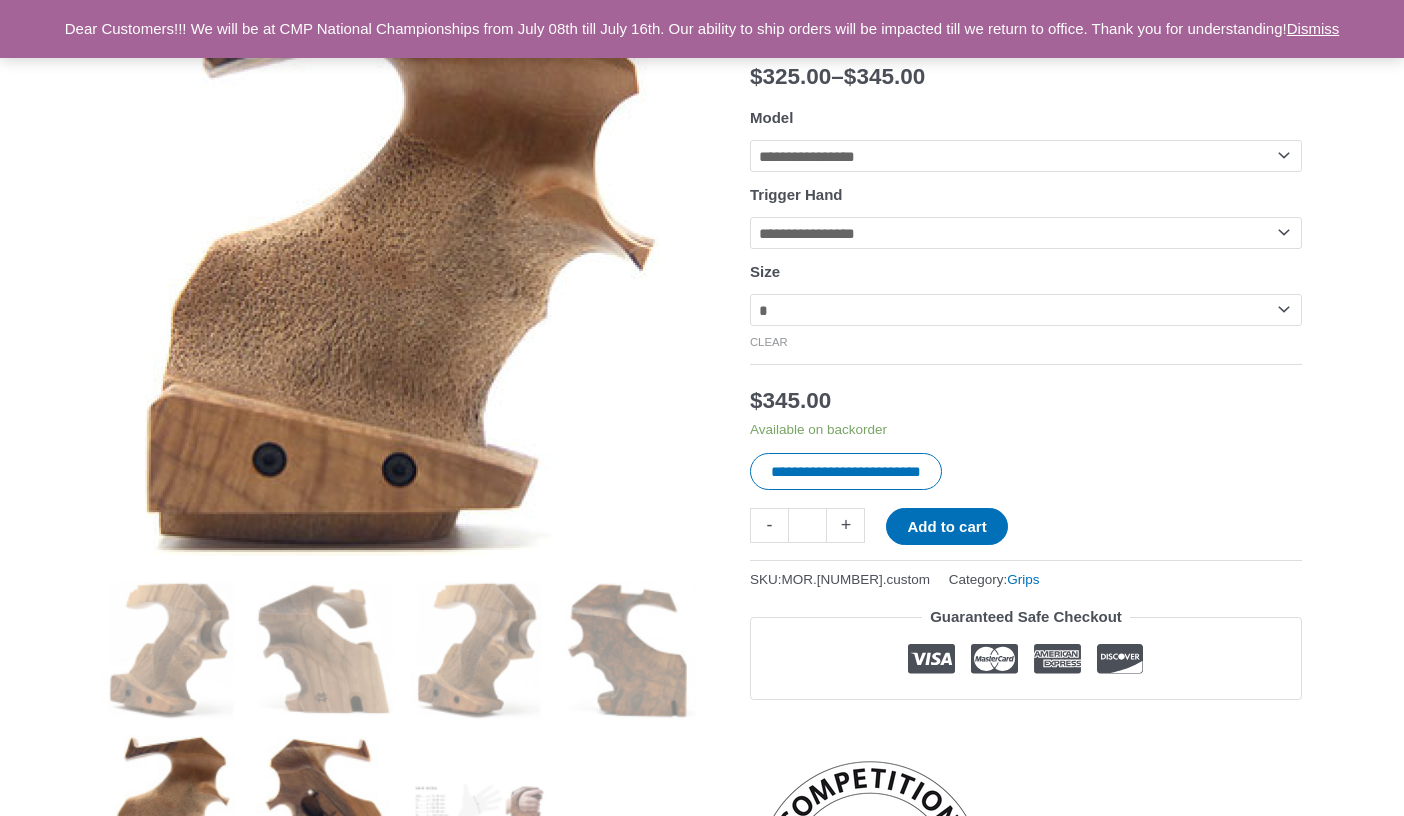click at bounding box center [325, 804] 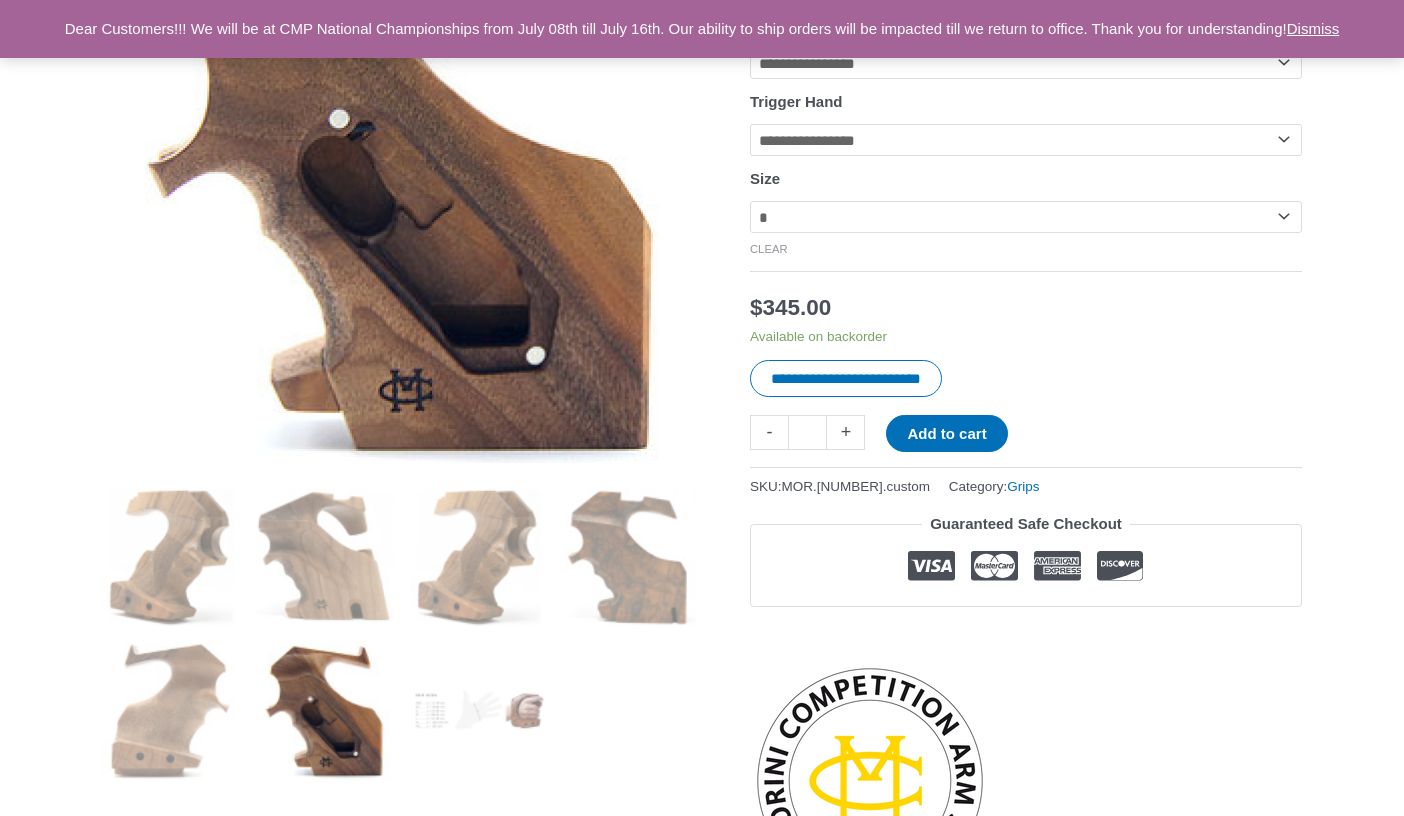 scroll, scrollTop: 400, scrollLeft: 0, axis: vertical 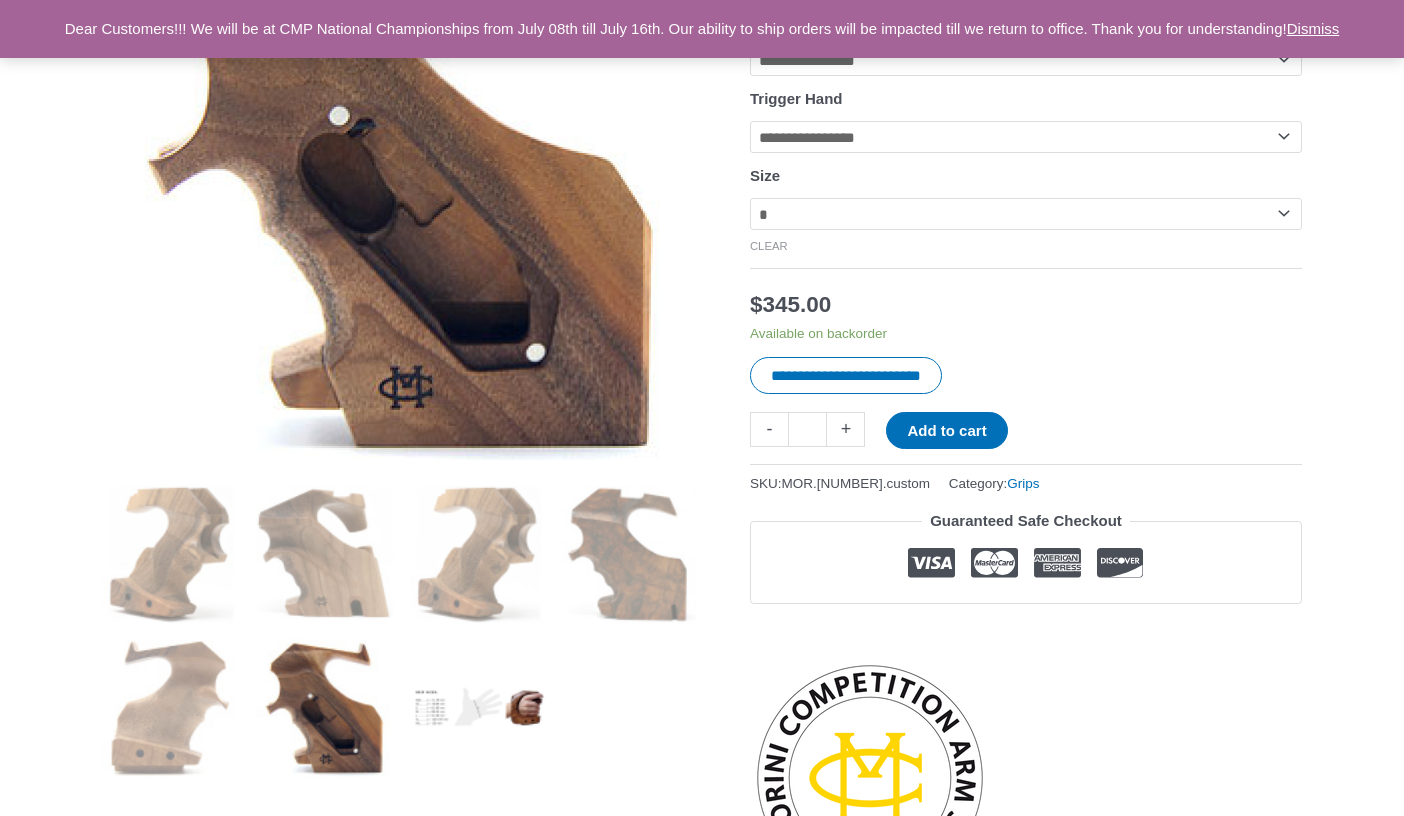 click at bounding box center [479, 708] 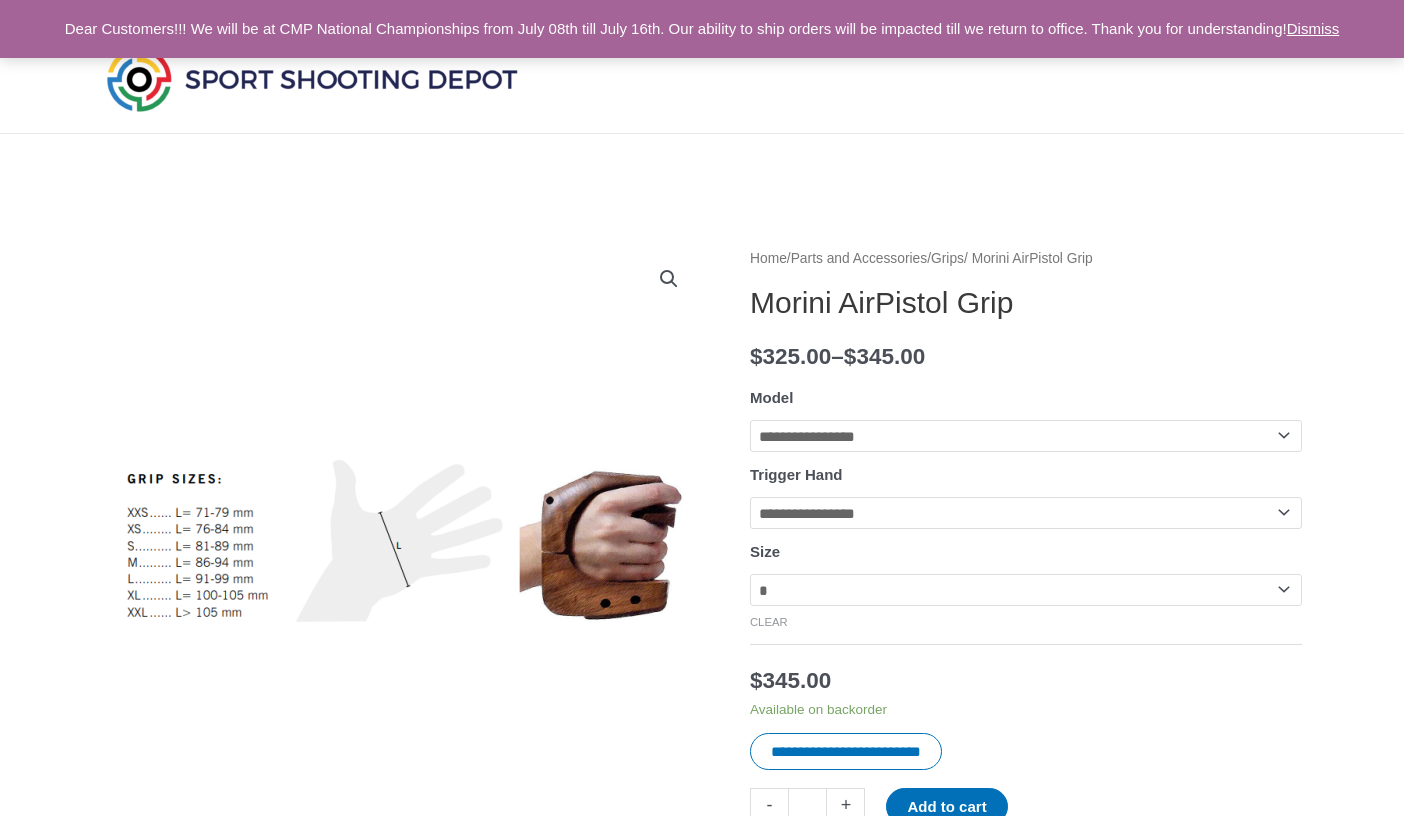scroll, scrollTop: 0, scrollLeft: 0, axis: both 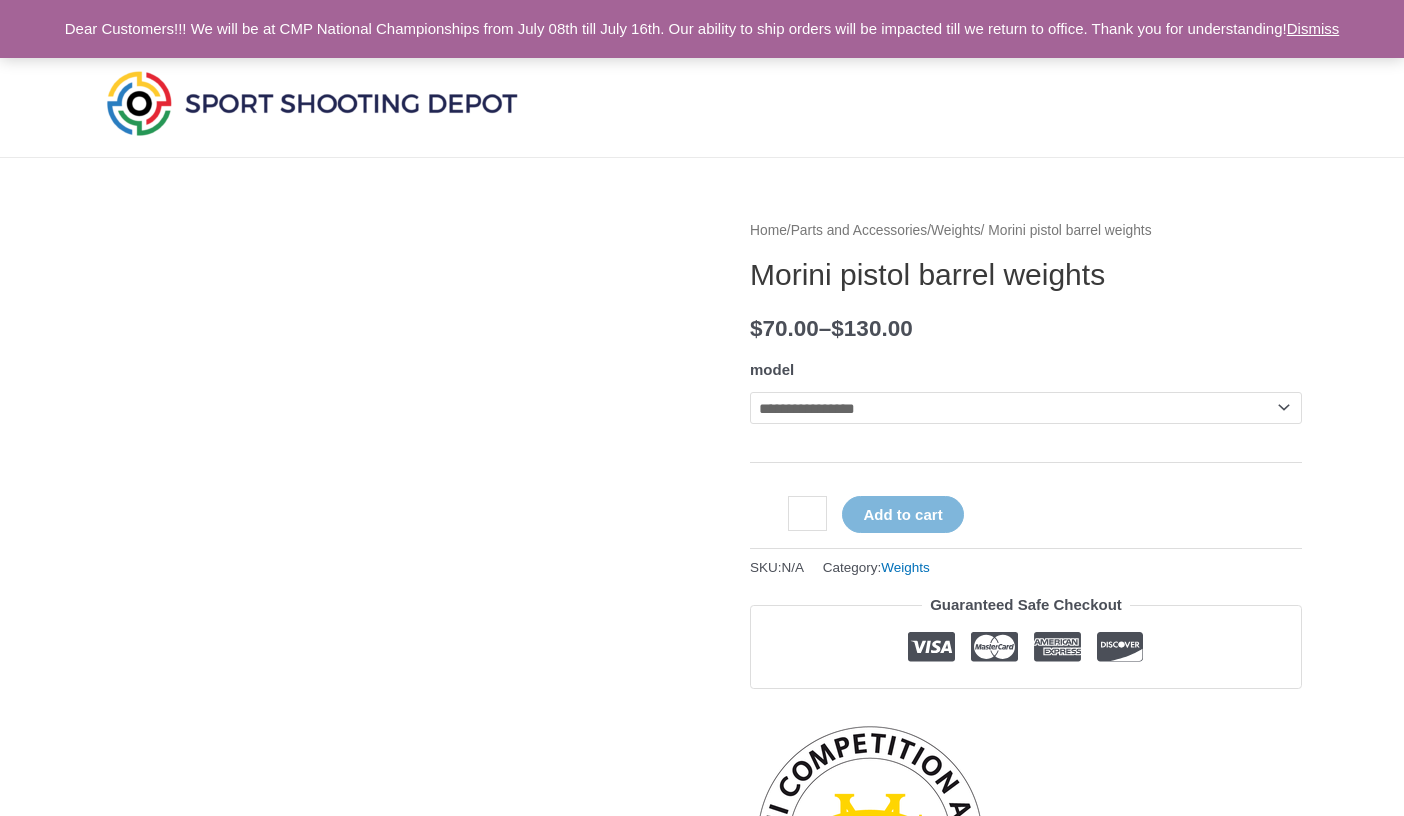 click at bounding box center (2502, 2618) 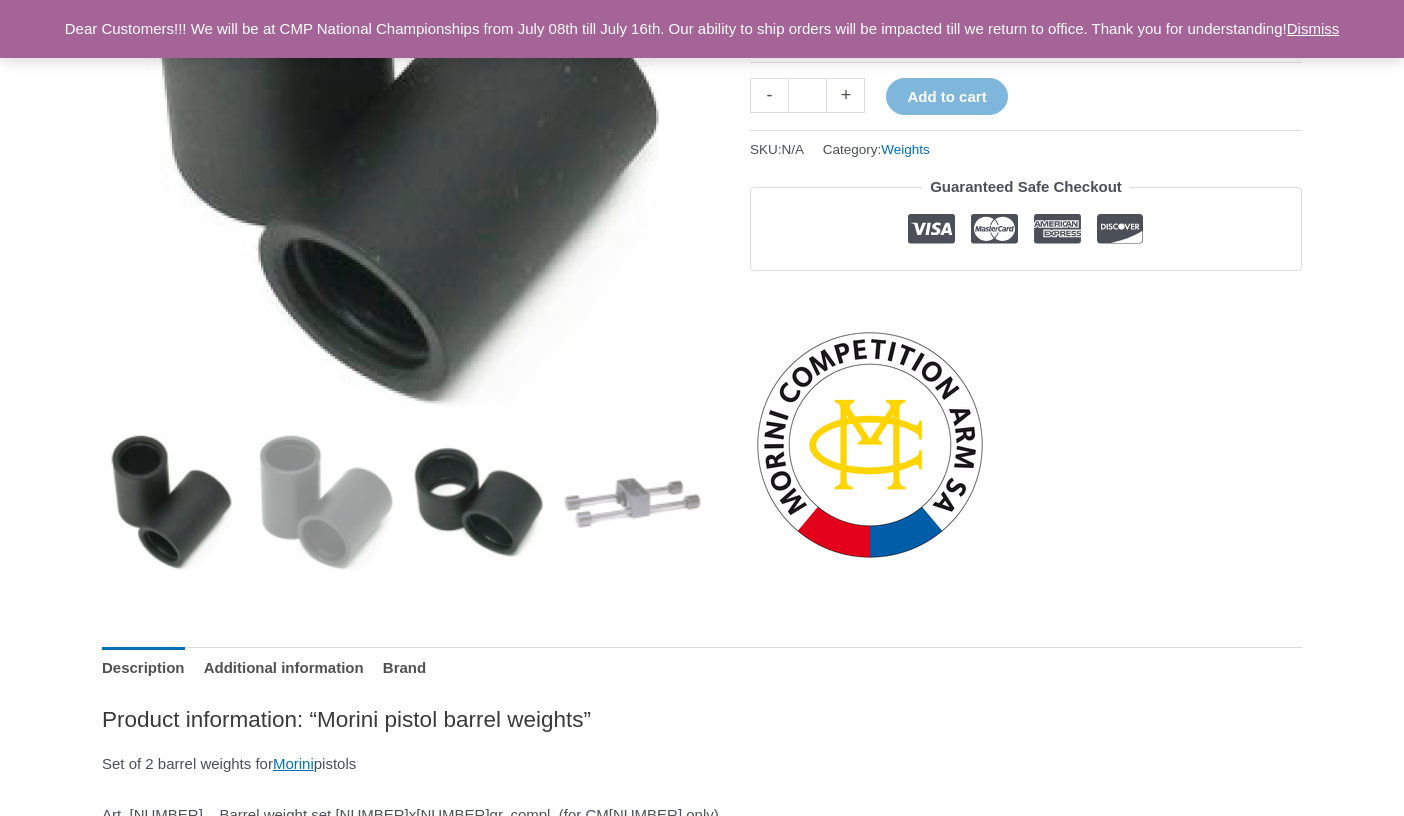 scroll, scrollTop: 470, scrollLeft: 0, axis: vertical 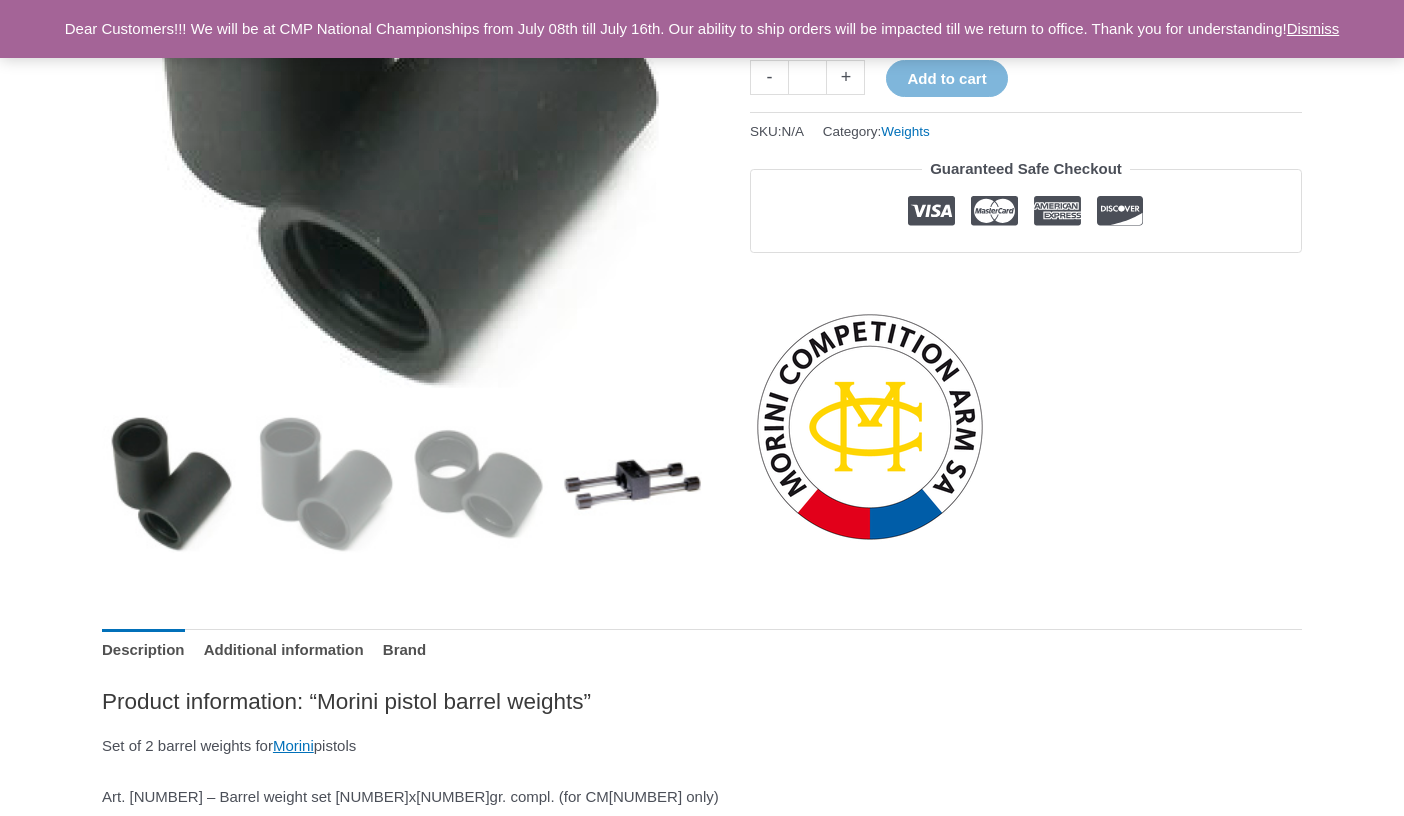 click at bounding box center [632, 484] 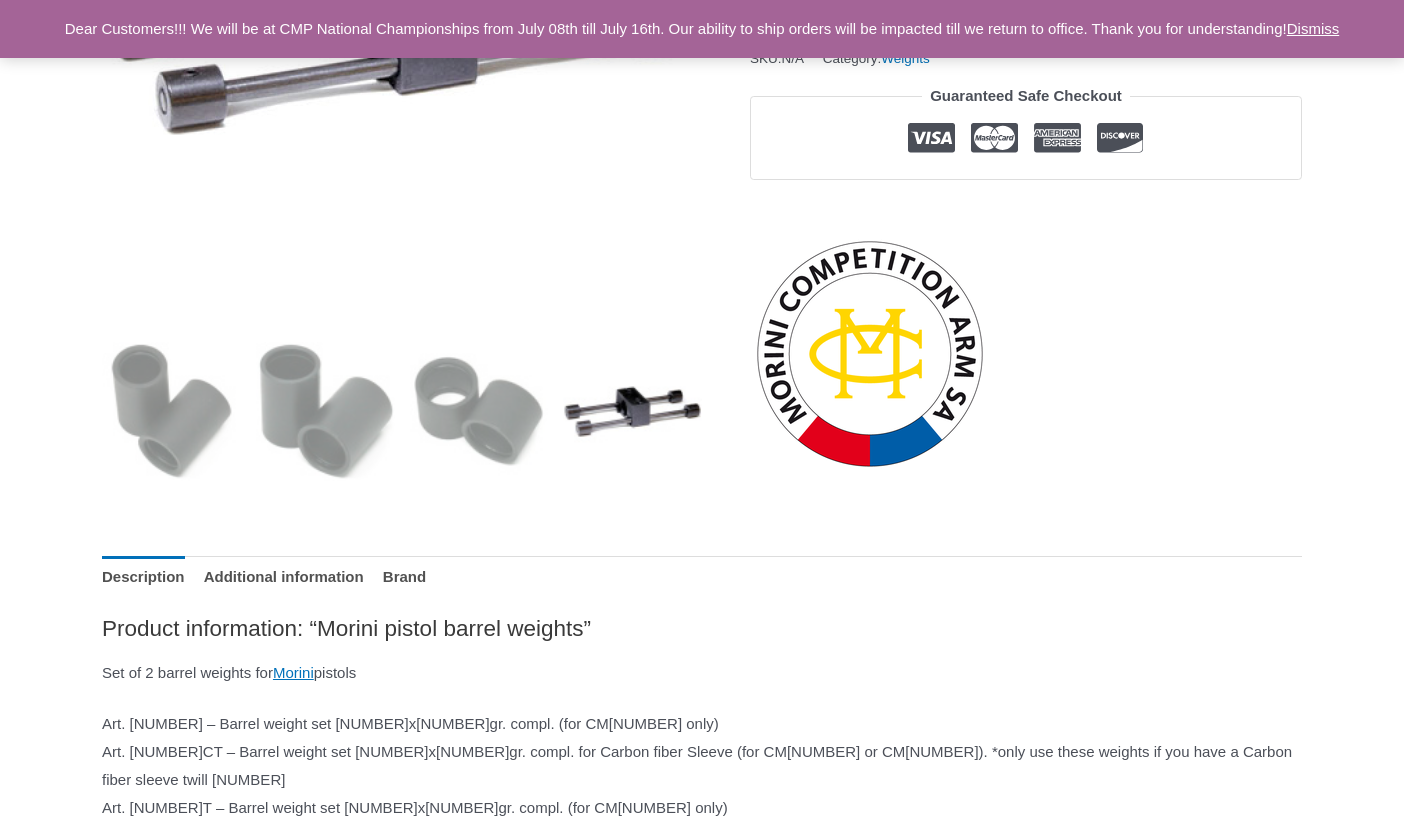 scroll, scrollTop: 458, scrollLeft: 0, axis: vertical 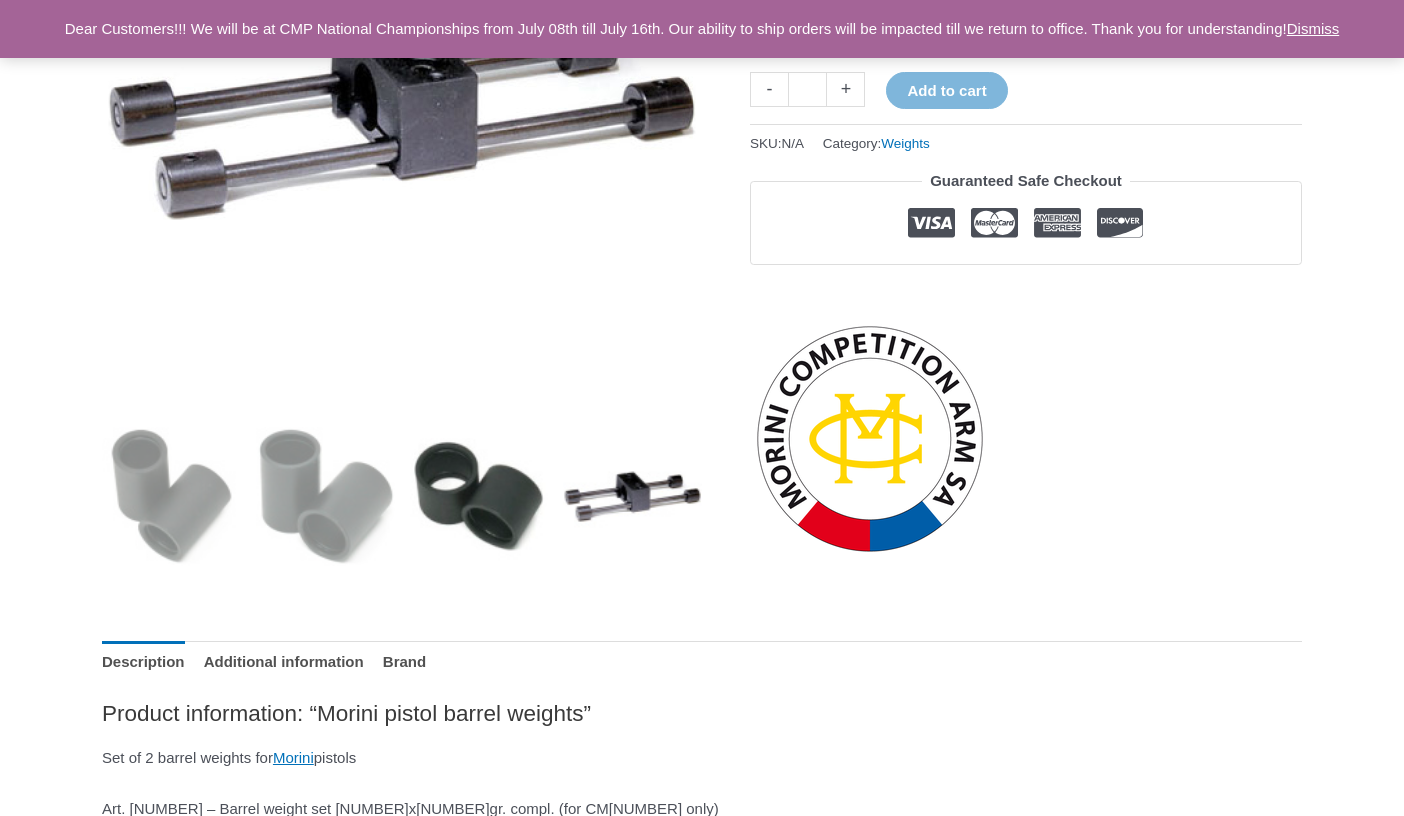 click at bounding box center [479, 496] 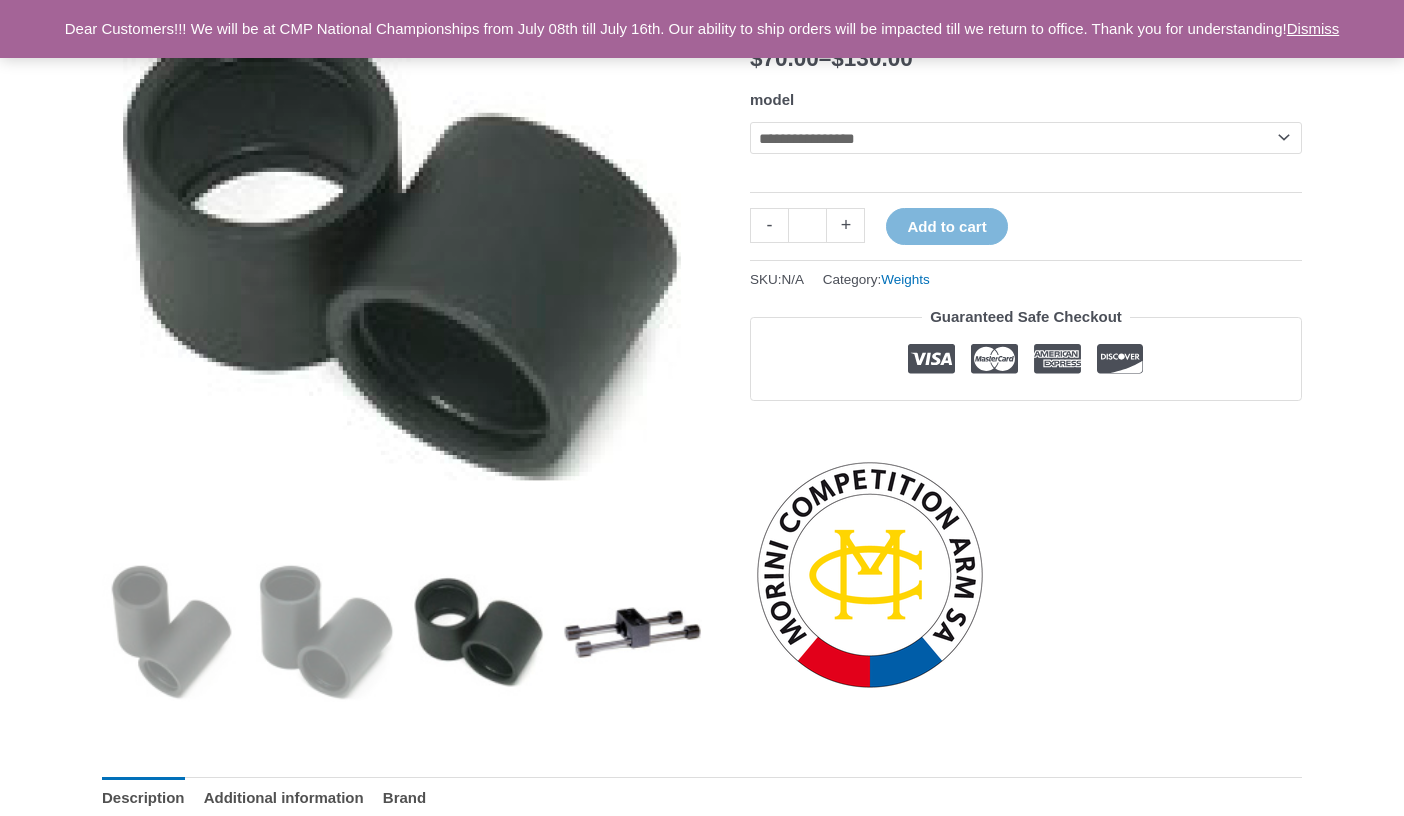 scroll, scrollTop: 199, scrollLeft: 0, axis: vertical 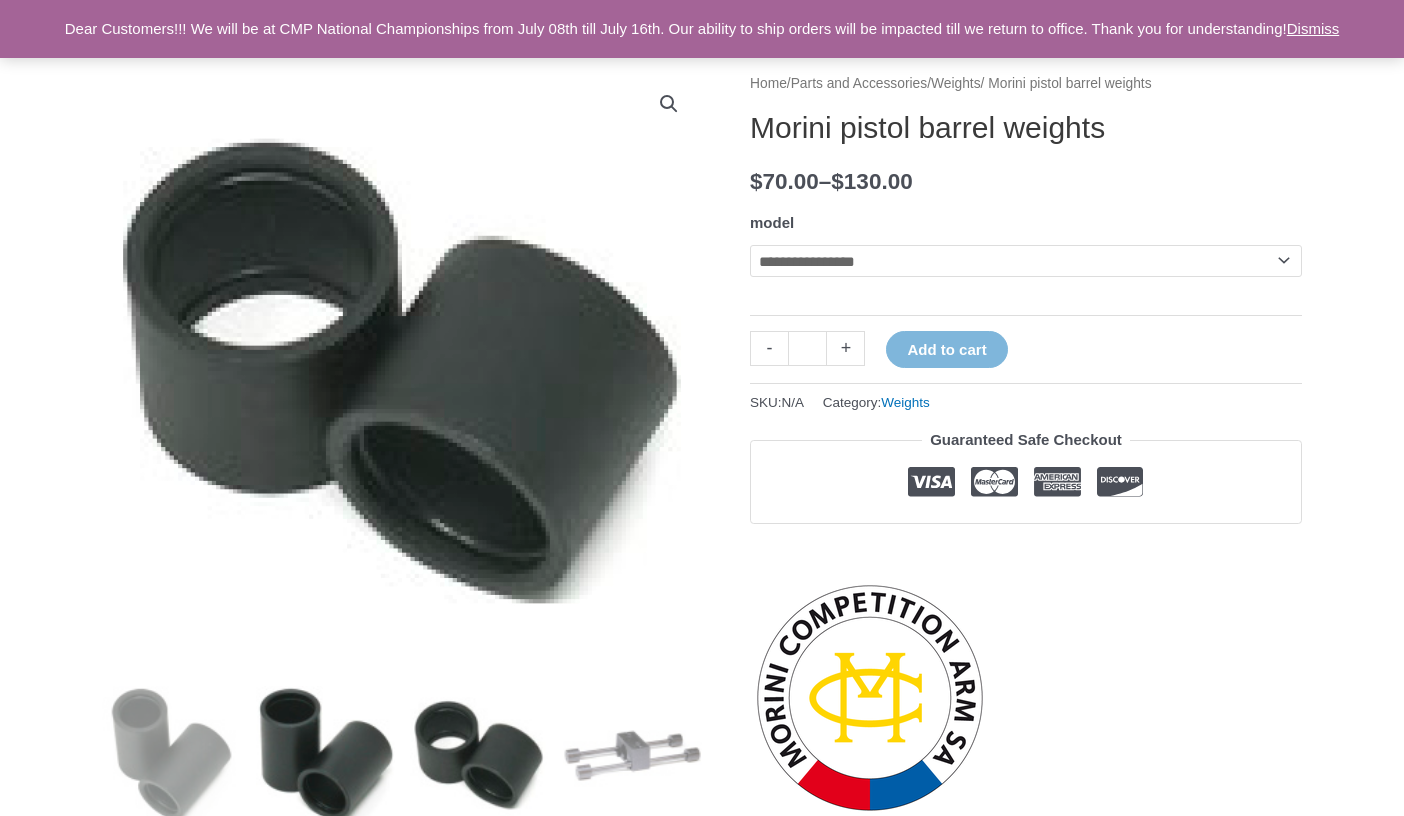 click at bounding box center (325, 755) 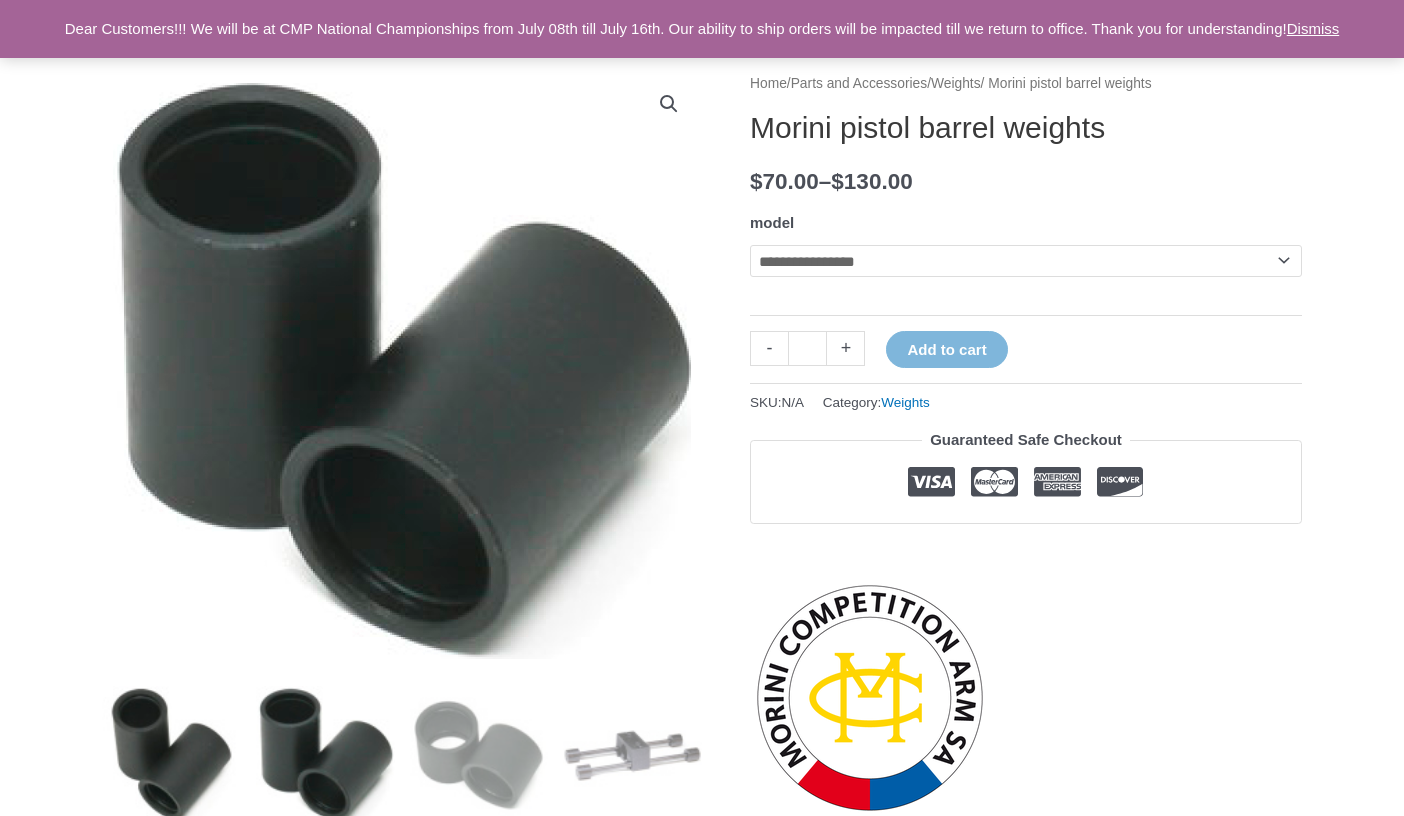 click at bounding box center (171, 755) 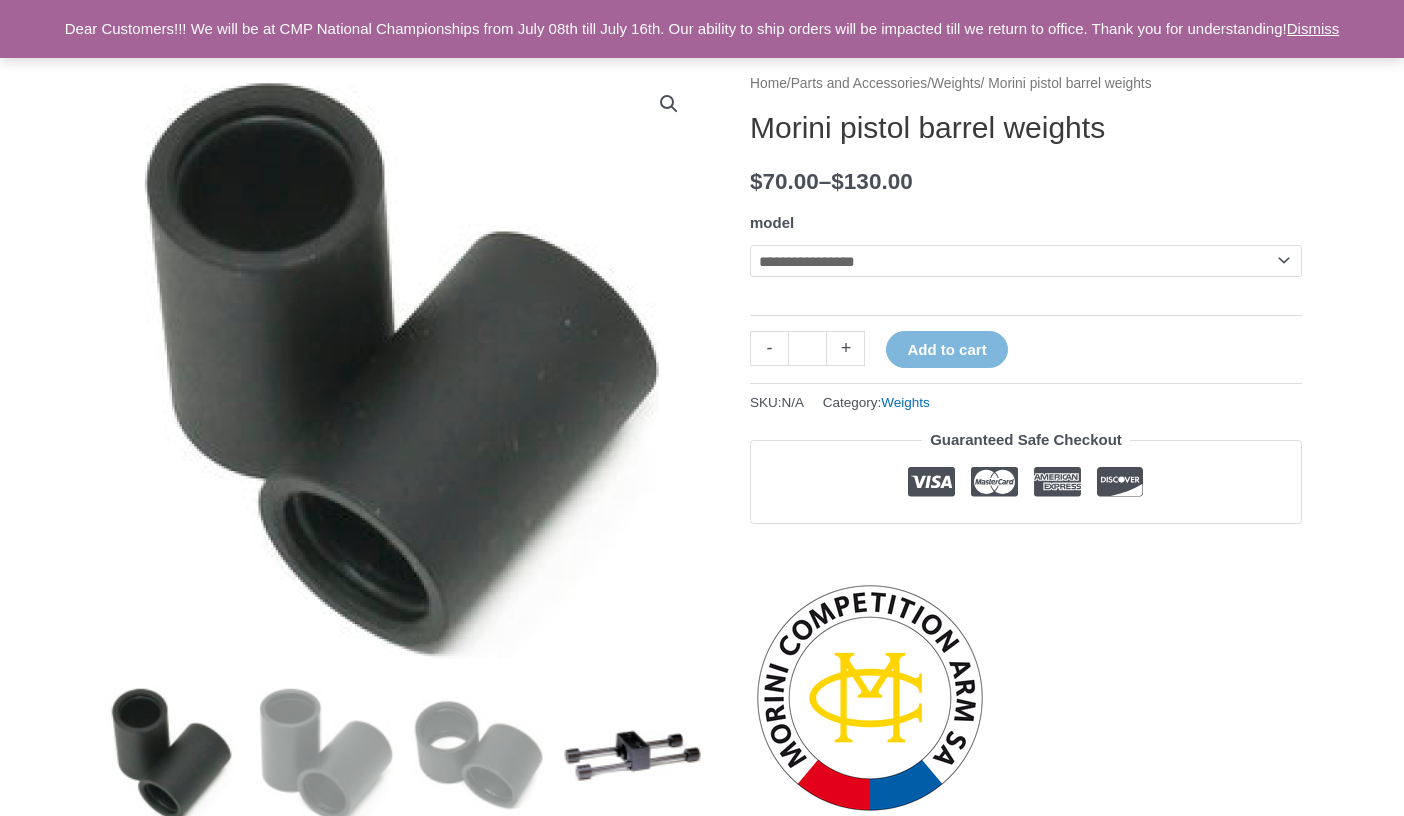 click at bounding box center [632, 755] 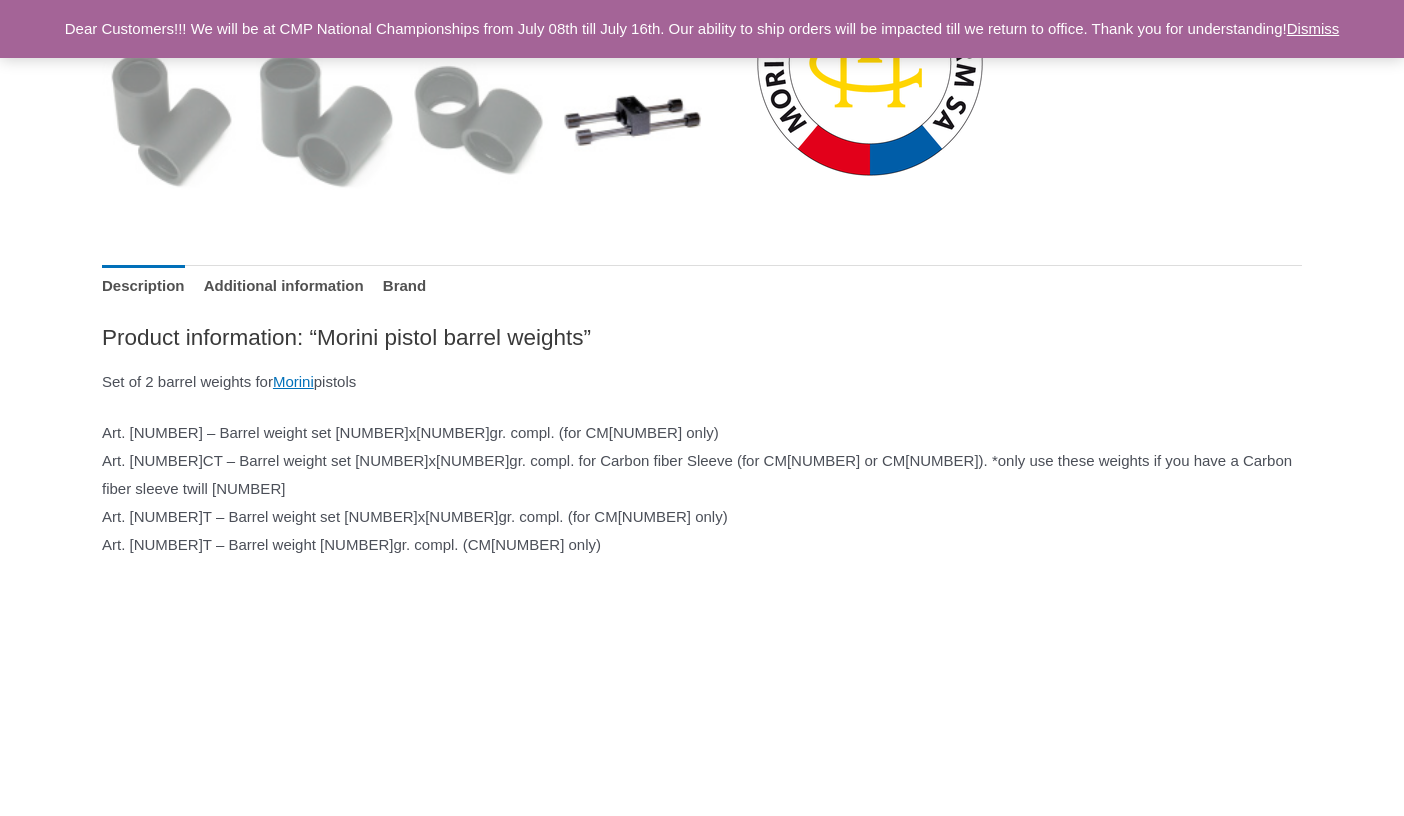 scroll, scrollTop: 830, scrollLeft: 0, axis: vertical 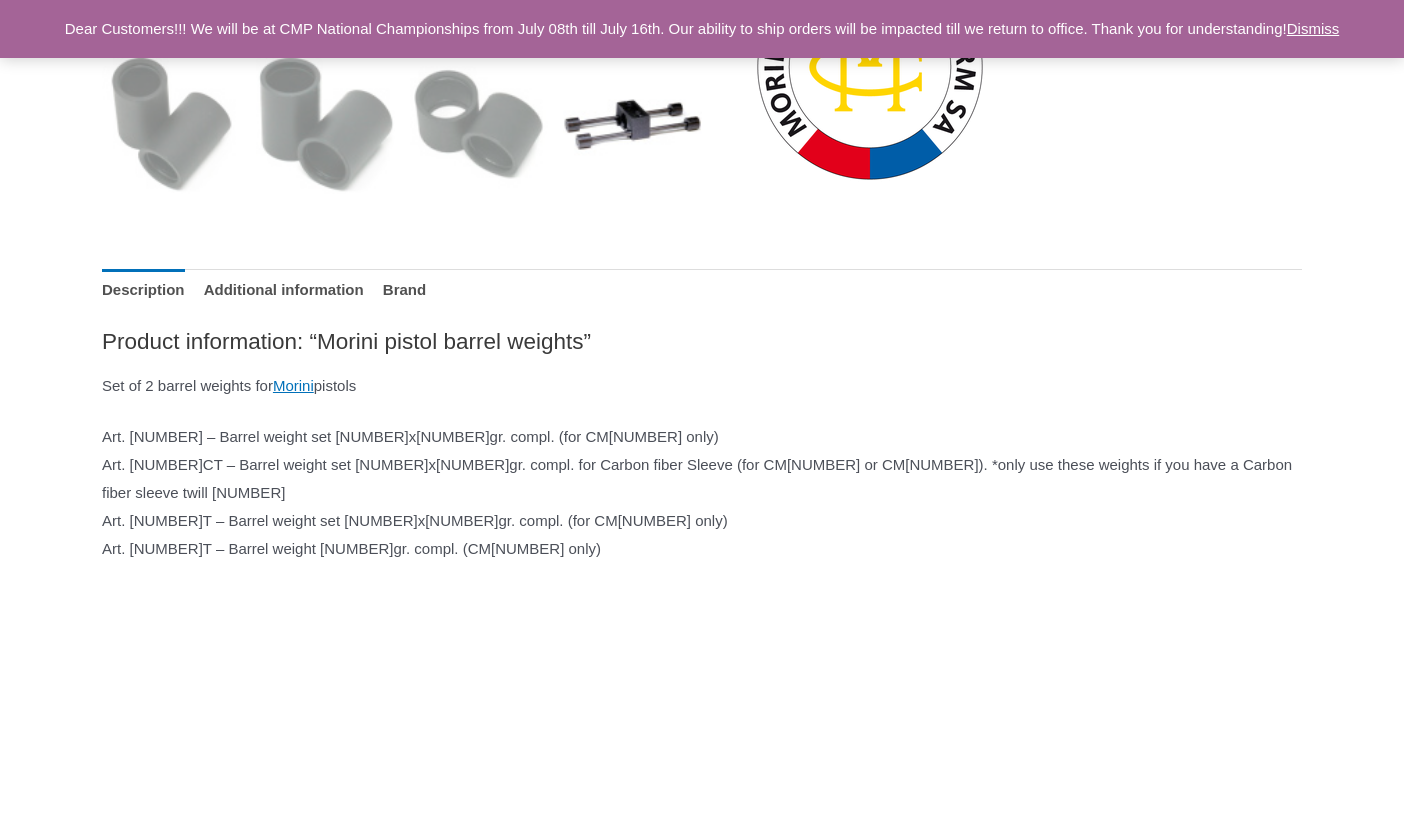 click on "Art. [NUMBER] – Barrel weight set [NUMBER]x[NUMBER]gr. compl. (for CM[NUMBER] only)
Art. [NUMBER]CT – Barrel weight set [NUMBER]x[NUMBER]gr. compl. for Carbon fiber Sleeve (for CM[NUMBER] or CM[NUMBER]). *only use these weights if you have a Carbon fiber sleeve twill [NUMBER]
Art. [NUMBER]T – Barrel weight set [NUMBER]x[NUMBER]gr. compl. (for CM[NUMBER] only)
Art. [NUMBER]T – Barrel weight [NUMBER]gr. compl. (CM[NUMBER] only)" at bounding box center (702, 492) 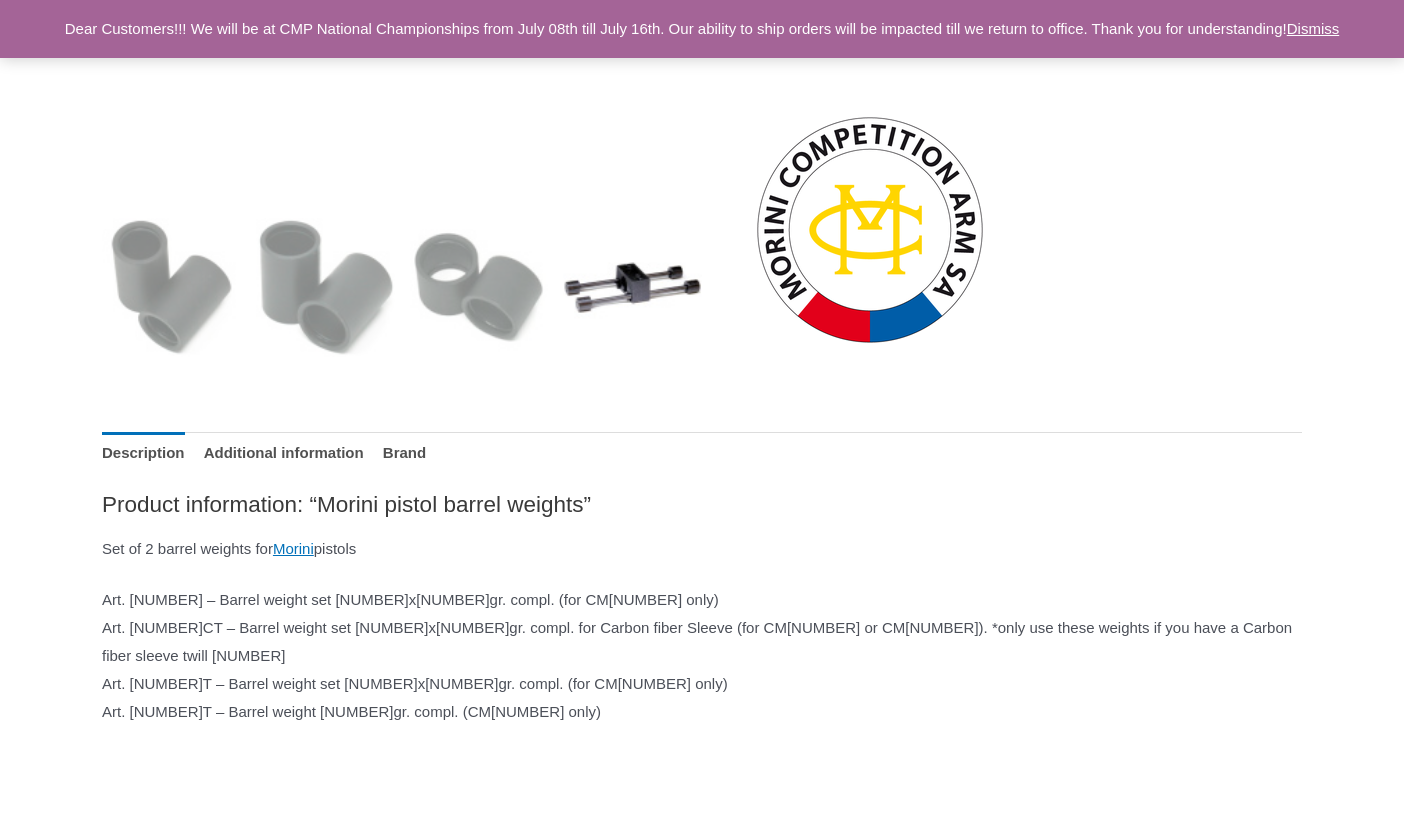scroll, scrollTop: 688, scrollLeft: 0, axis: vertical 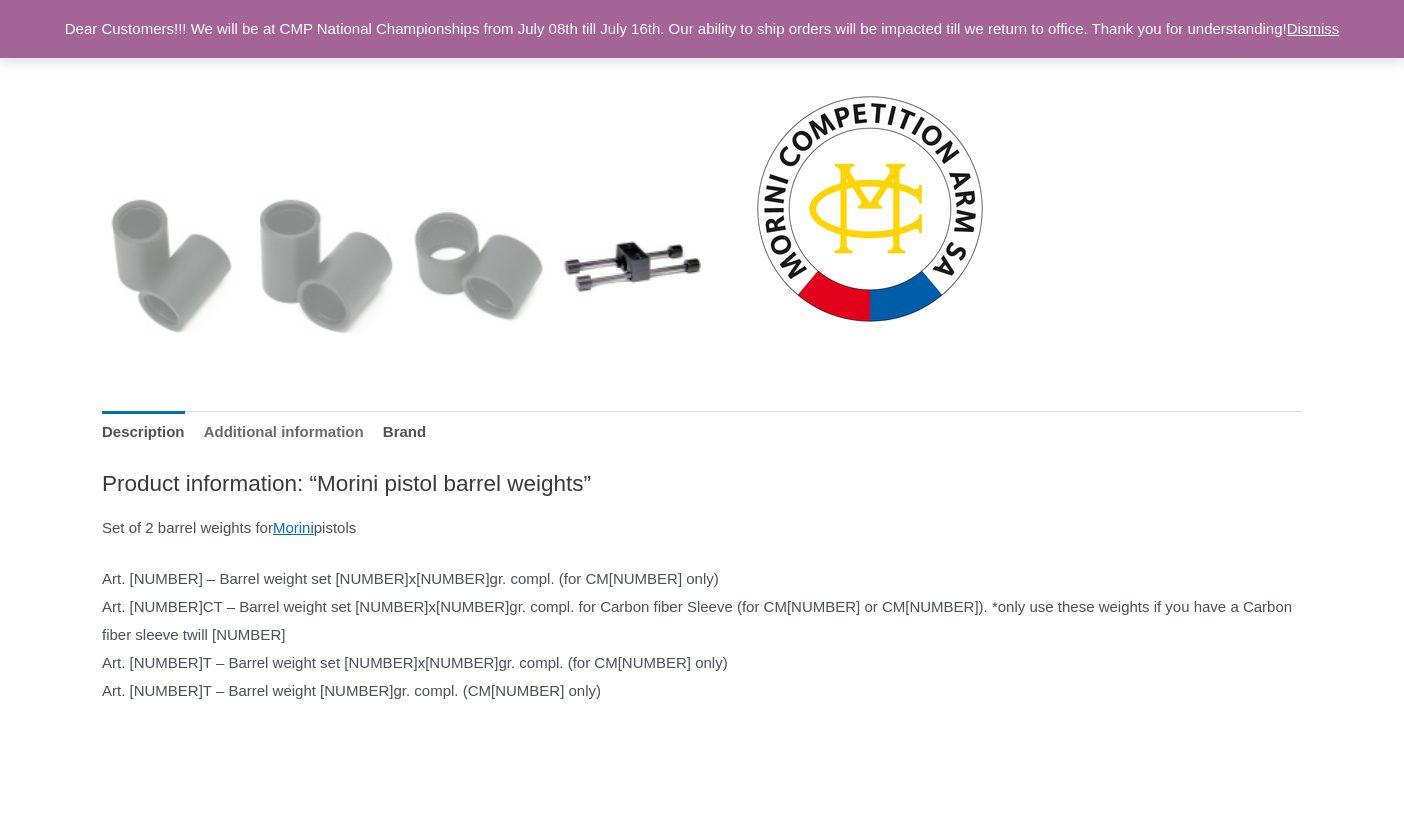 click on "Additional information" at bounding box center [284, 432] 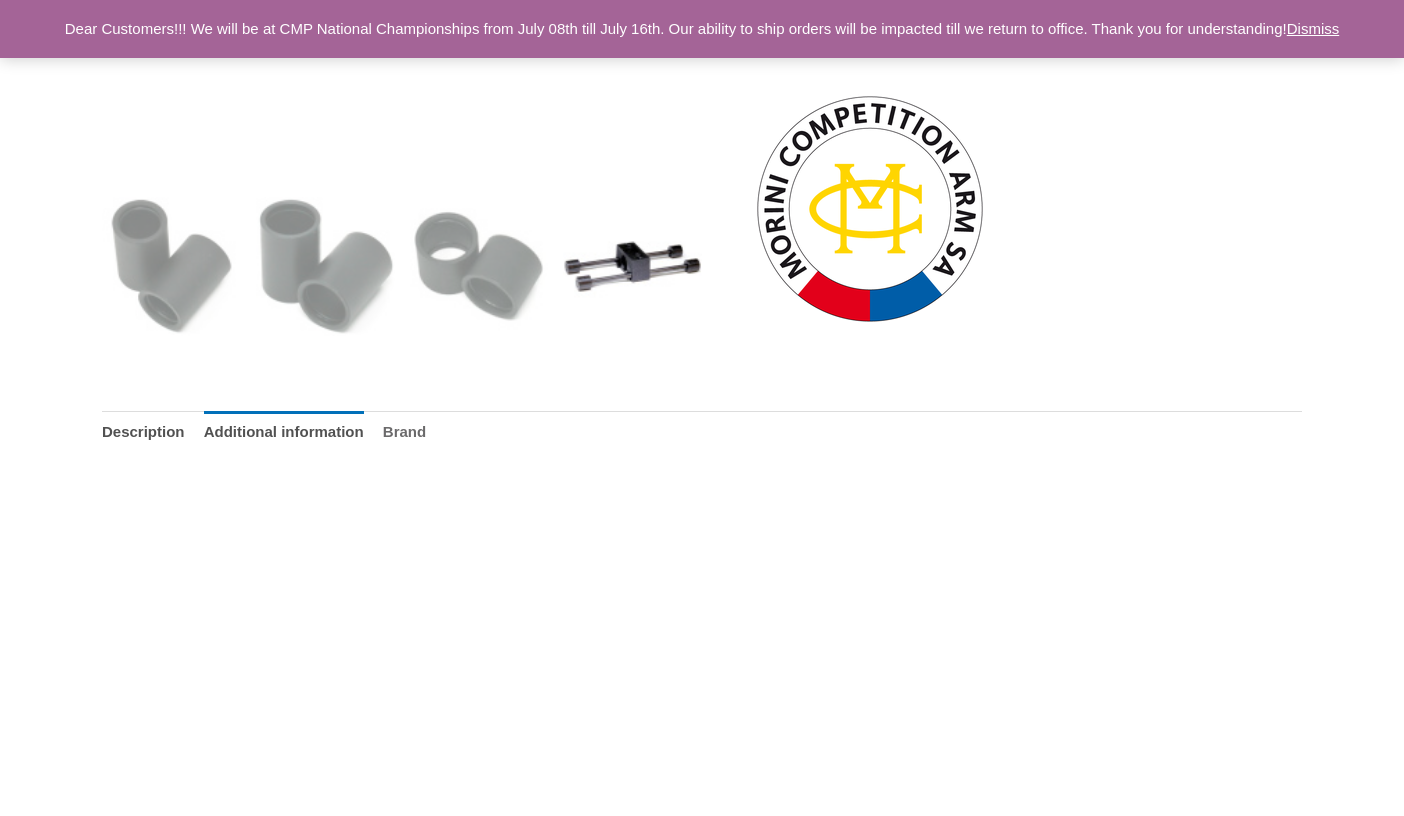 click on "Brand" at bounding box center (404, 432) 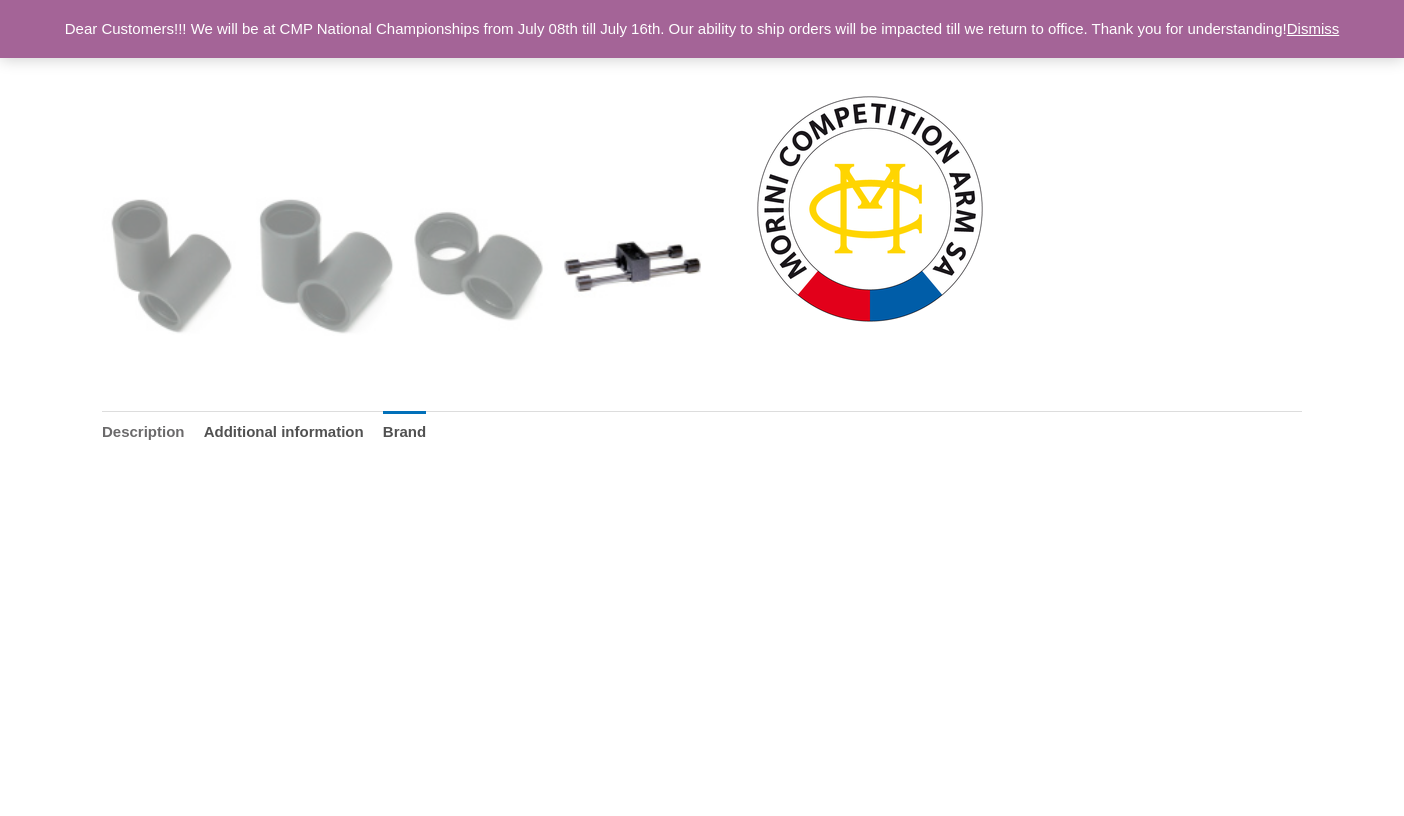 click on "Description" at bounding box center (143, 432) 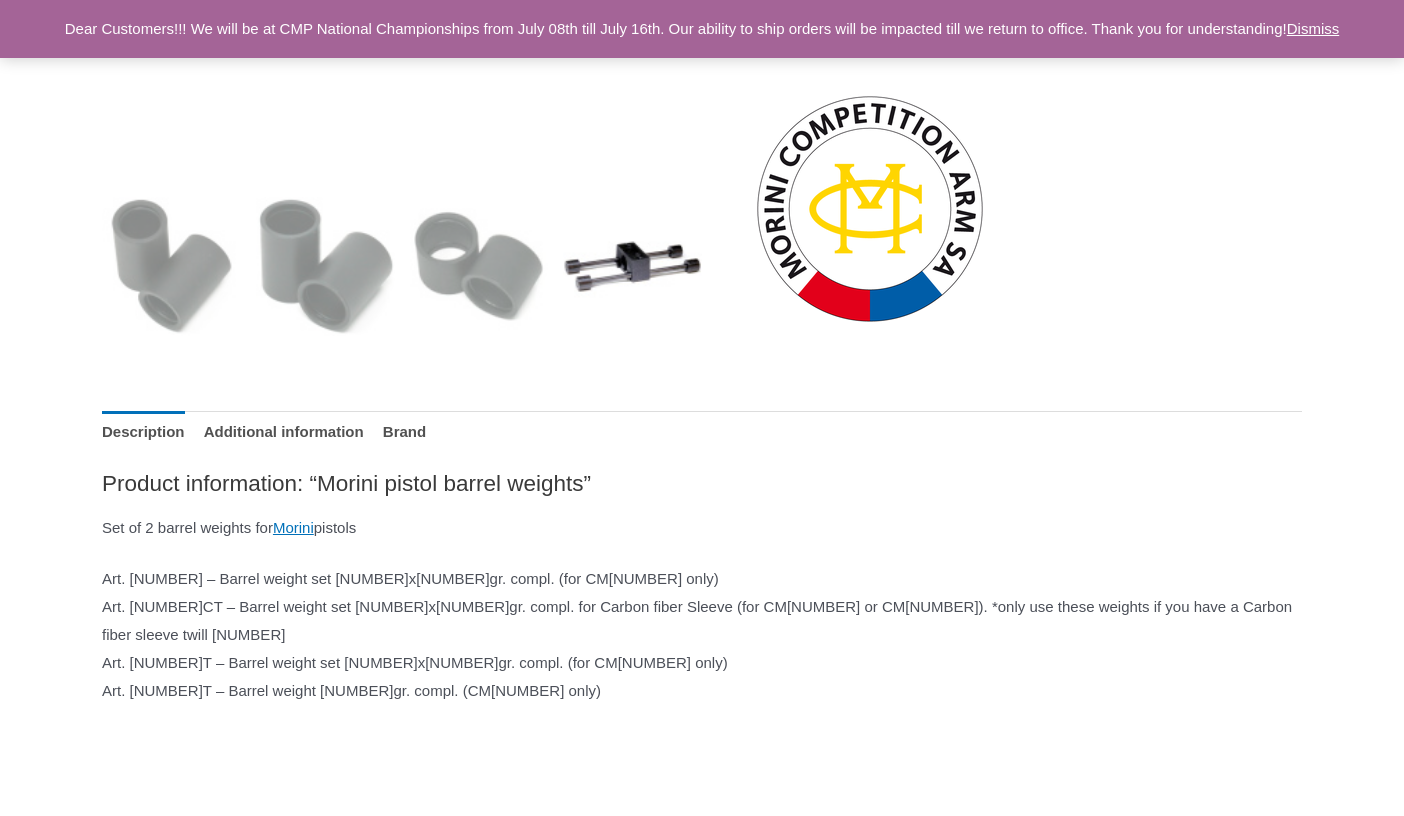 click on "Art. [NUMBER] – Barrel weight set [NUMBER]x[NUMBER]gr. compl. (for CM[NUMBER] only)
Art. [NUMBER]CT – Barrel weight set [NUMBER]x[NUMBER]gr. compl. for Carbon fiber Sleeve (for CM[NUMBER] or CM[NUMBER]). *only use these weights if you have a Carbon fiber sleeve twill [NUMBER]
Art. [NUMBER]T – Barrel weight set [NUMBER]x[NUMBER]gr. compl. (for CM[NUMBER] only)
Art. [NUMBER]T – Barrel weight [NUMBER]gr. compl. (CM[NUMBER] only)" at bounding box center [702, 634] 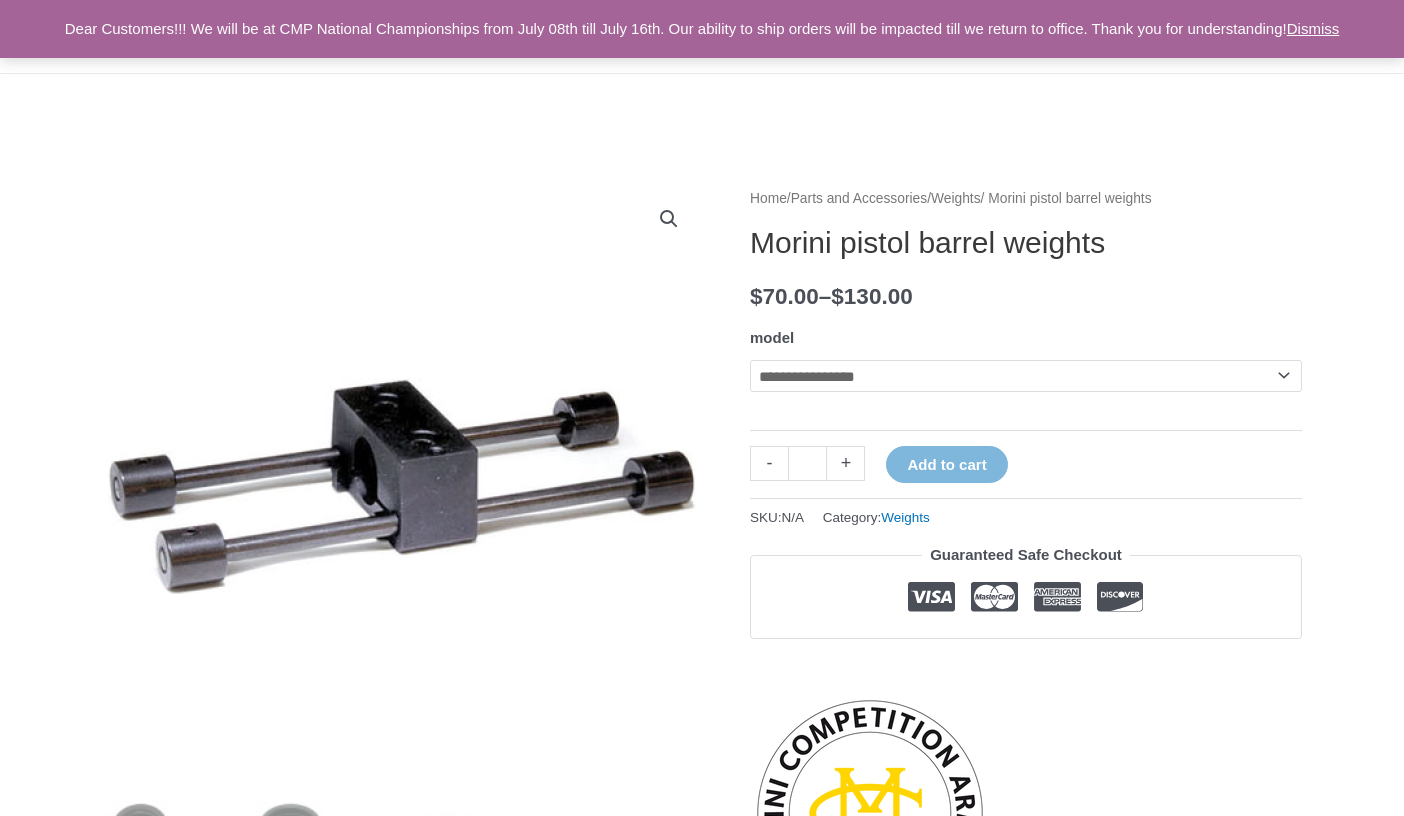 scroll, scrollTop: 76, scrollLeft: 0, axis: vertical 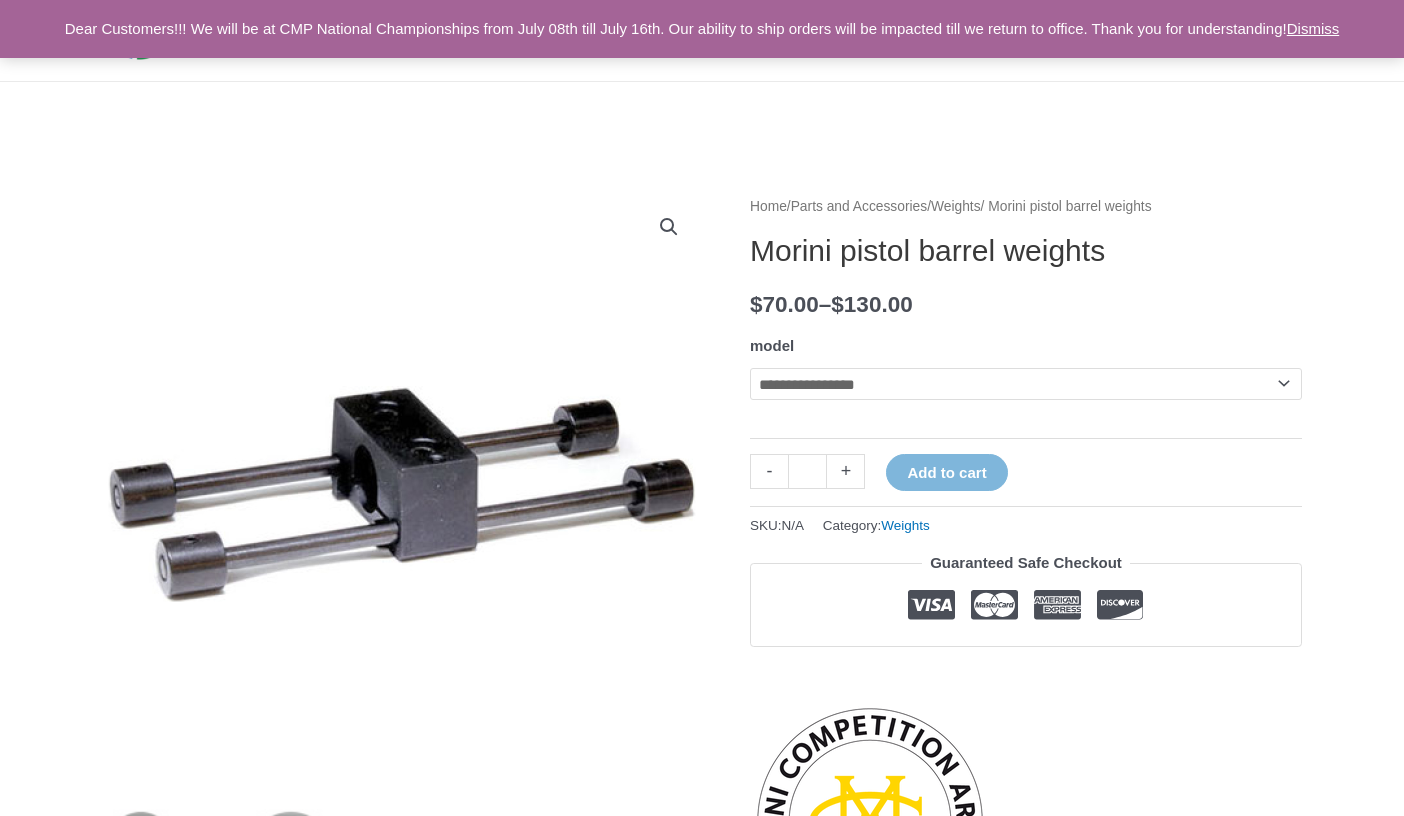 click on "**********" 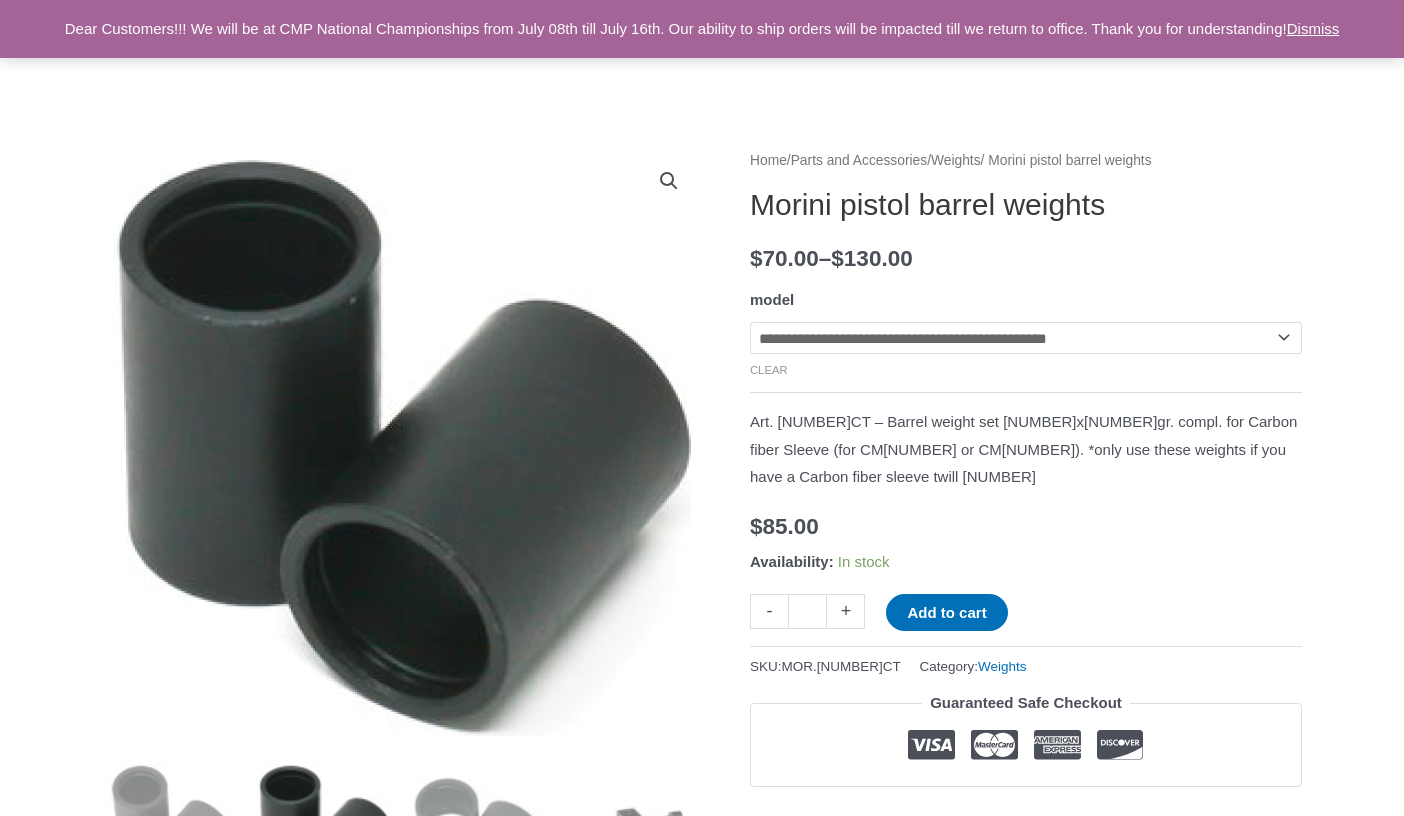 scroll, scrollTop: 0, scrollLeft: 0, axis: both 